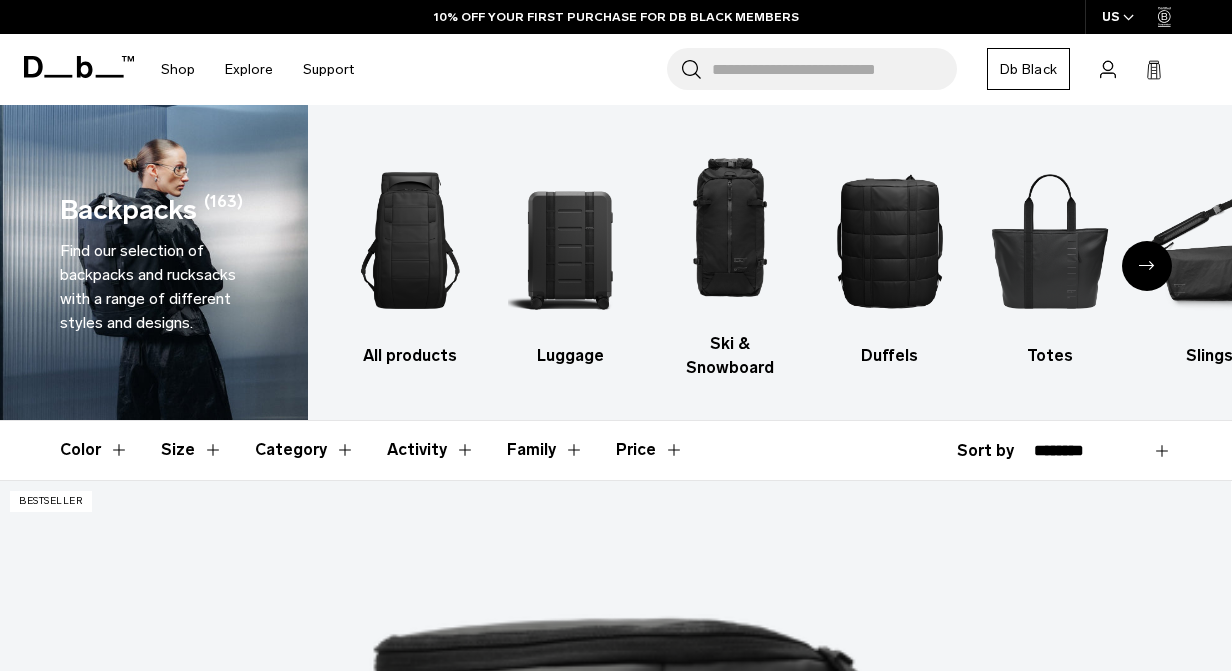 click at bounding box center [570, 240] 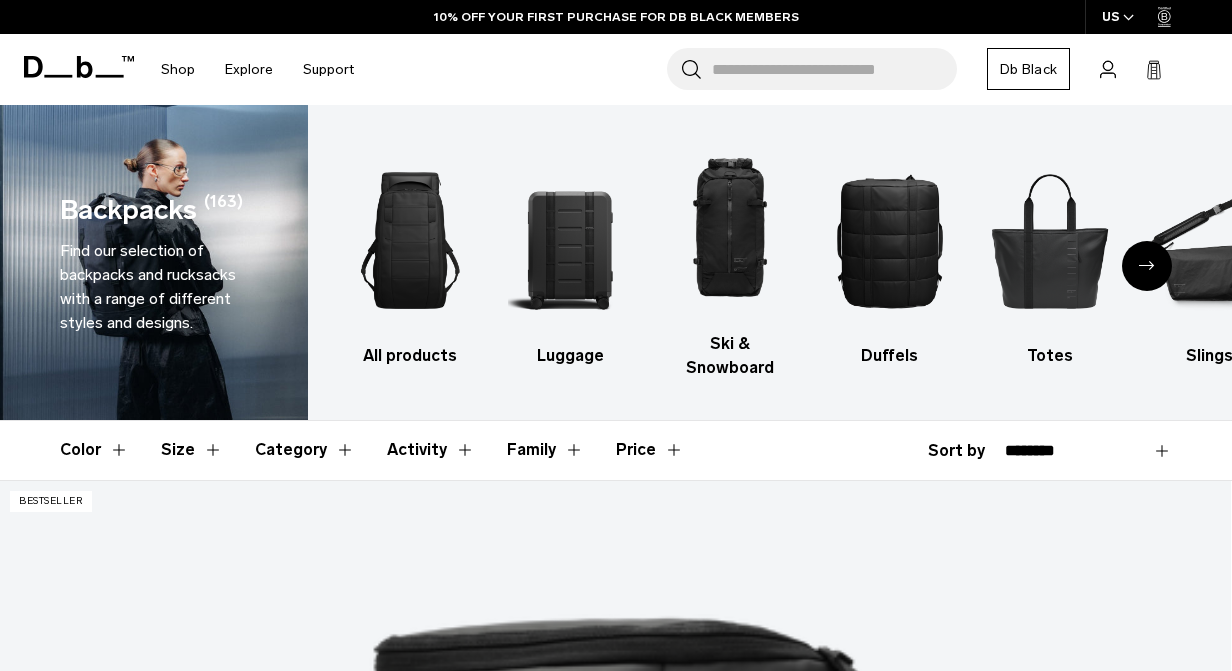 scroll, scrollTop: 0, scrollLeft: 0, axis: both 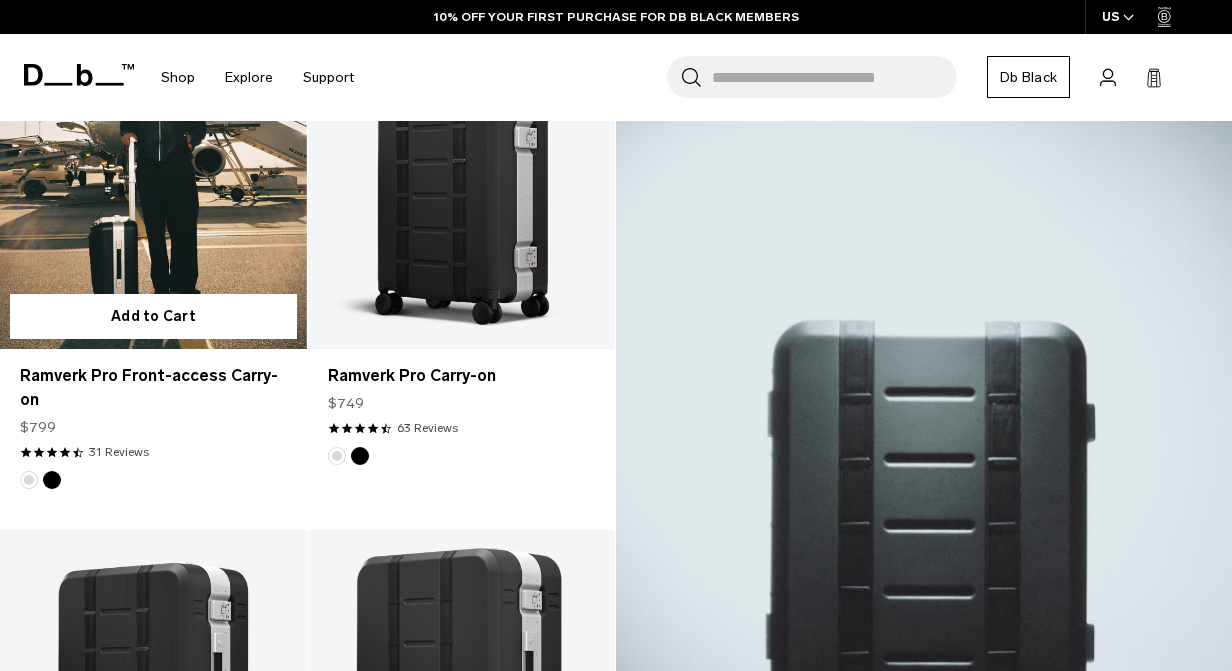 click at bounding box center (153, 178) 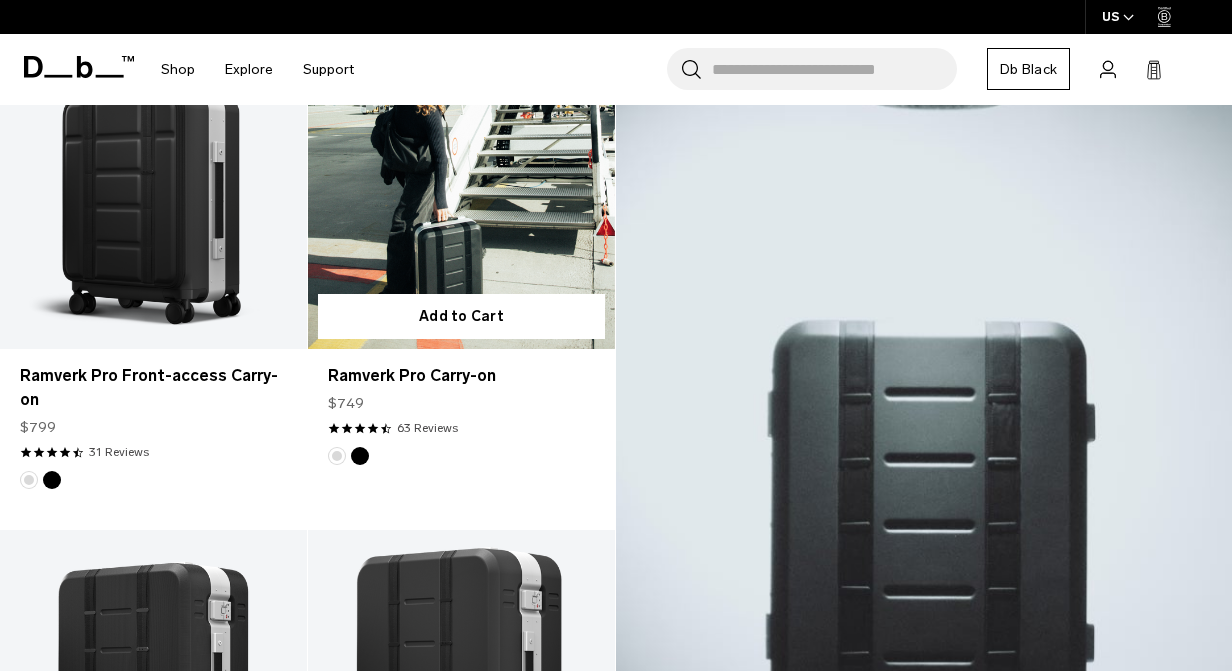 scroll, scrollTop: 449, scrollLeft: 0, axis: vertical 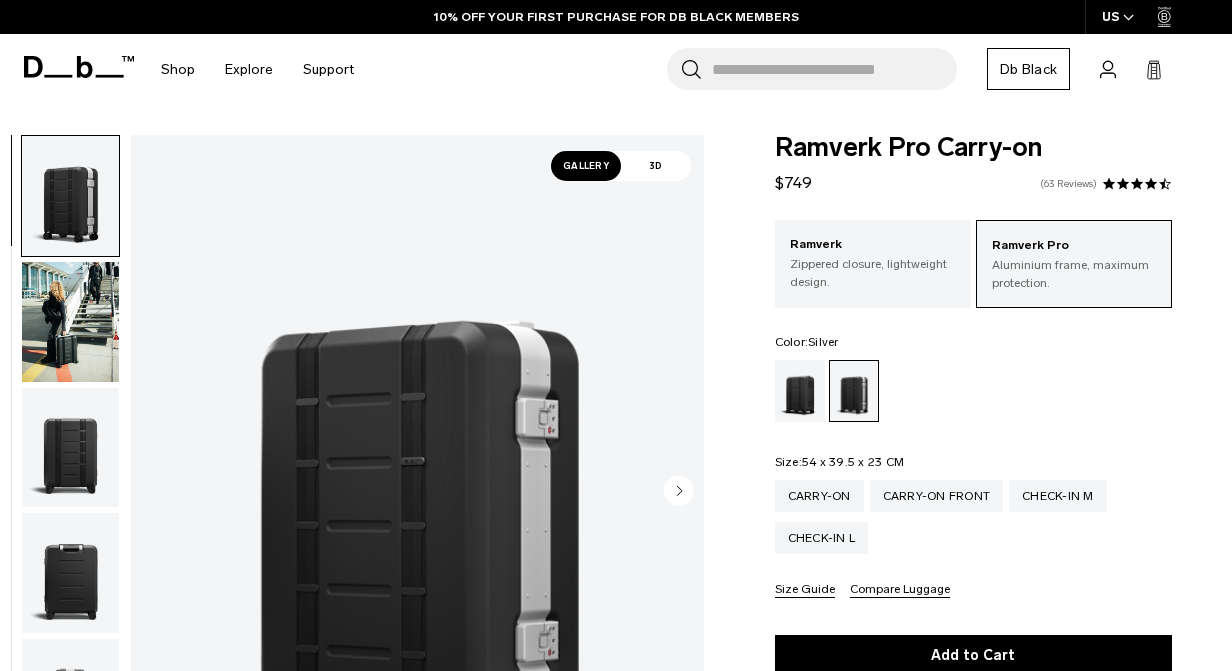 click on "63 Reviews" at bounding box center (1068, 184) 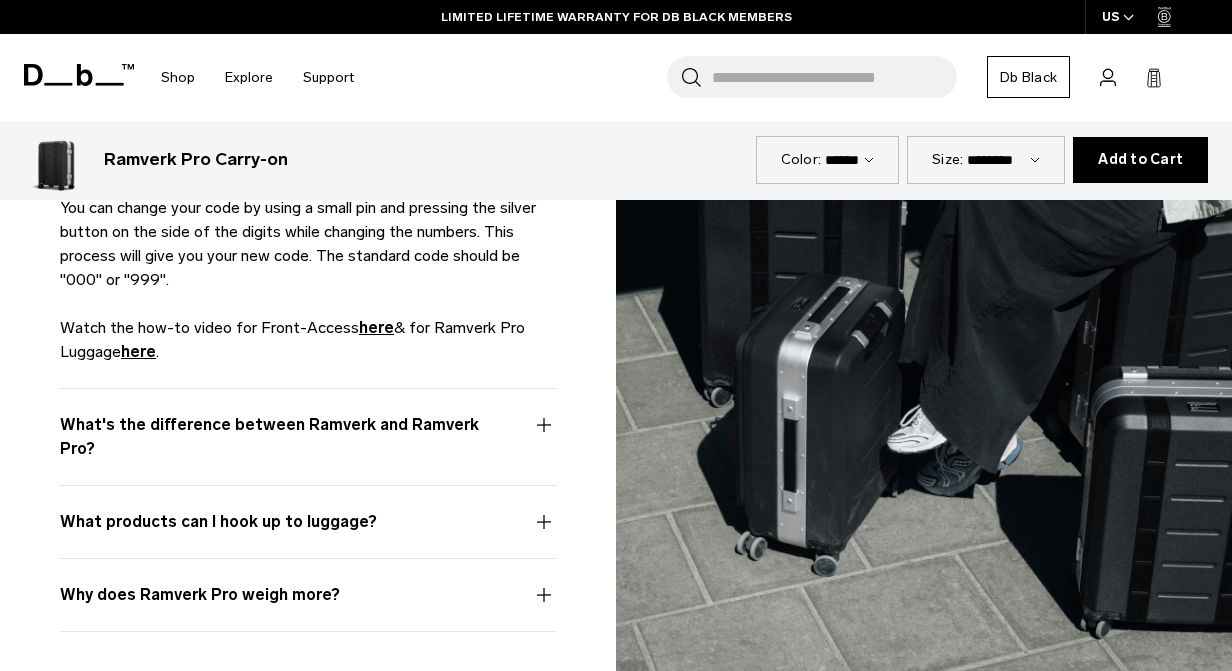 scroll, scrollTop: 5638, scrollLeft: 0, axis: vertical 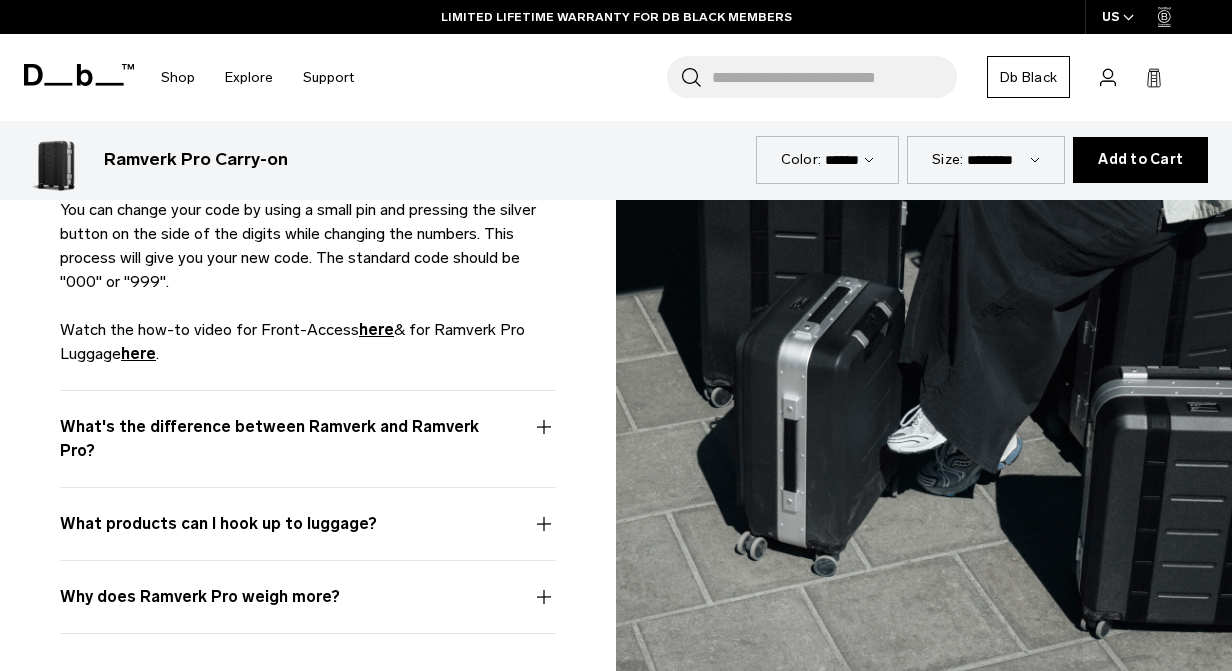 click on "What's the difference between Ramverk and Ramverk Pro?" at bounding box center [308, 451] 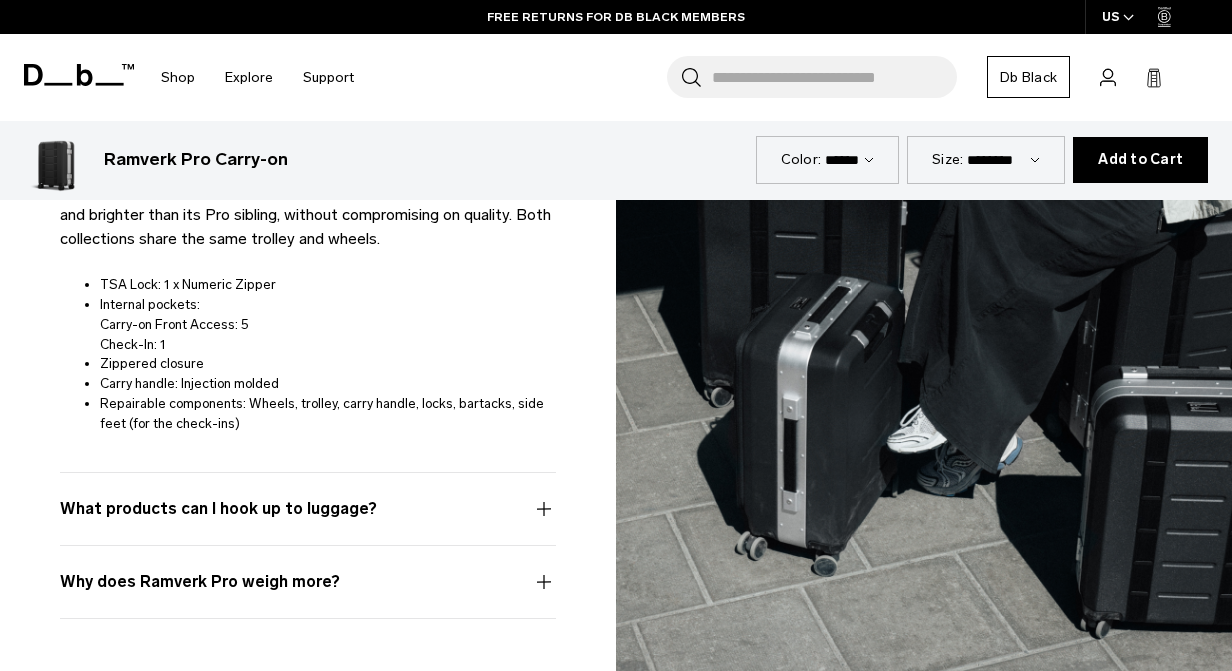 scroll, scrollTop: 6299, scrollLeft: 0, axis: vertical 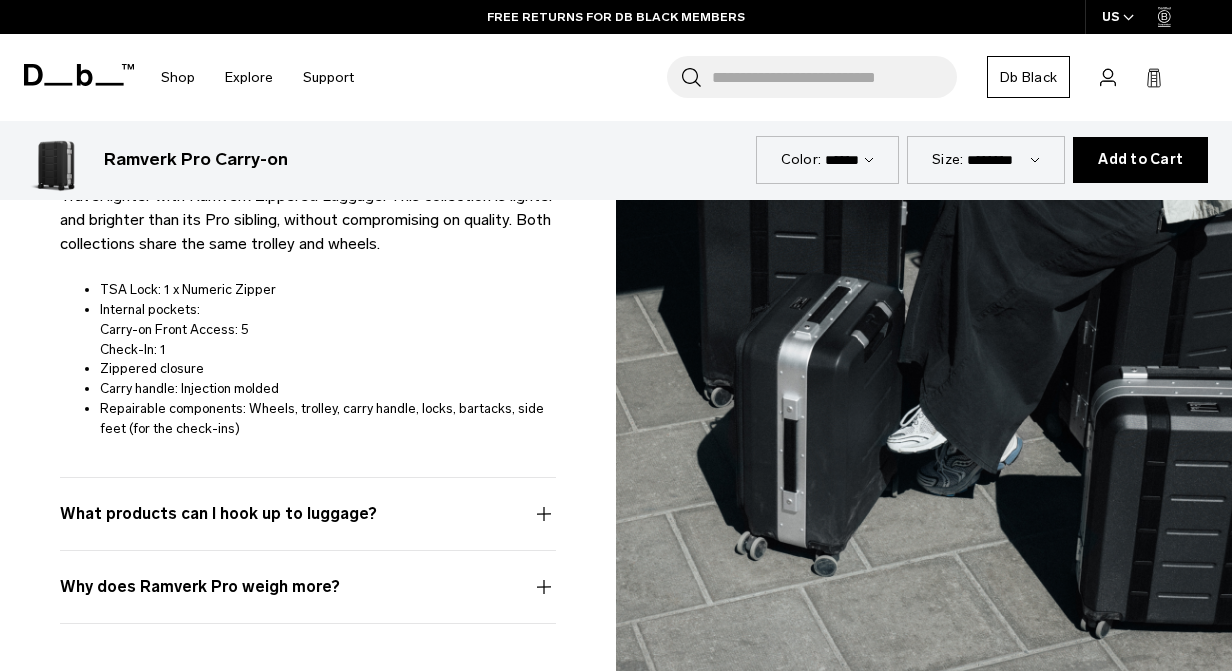 click on "What products can I hook up to luggage?" at bounding box center (308, 526) 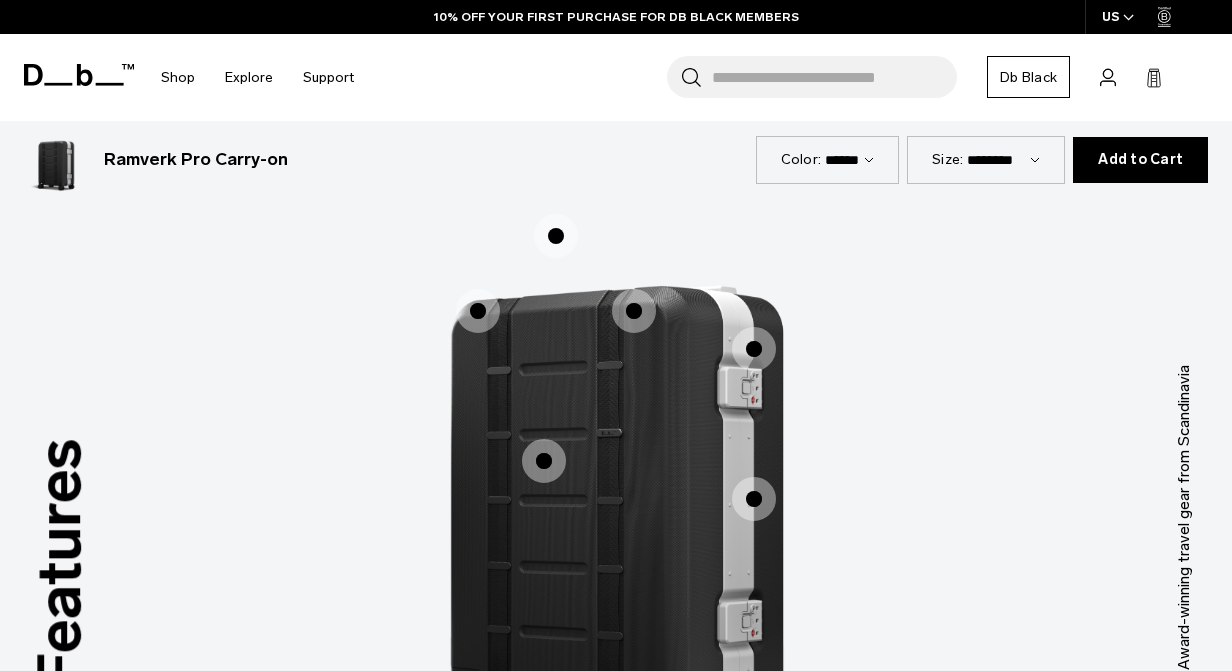 scroll, scrollTop: 2525, scrollLeft: 0, axis: vertical 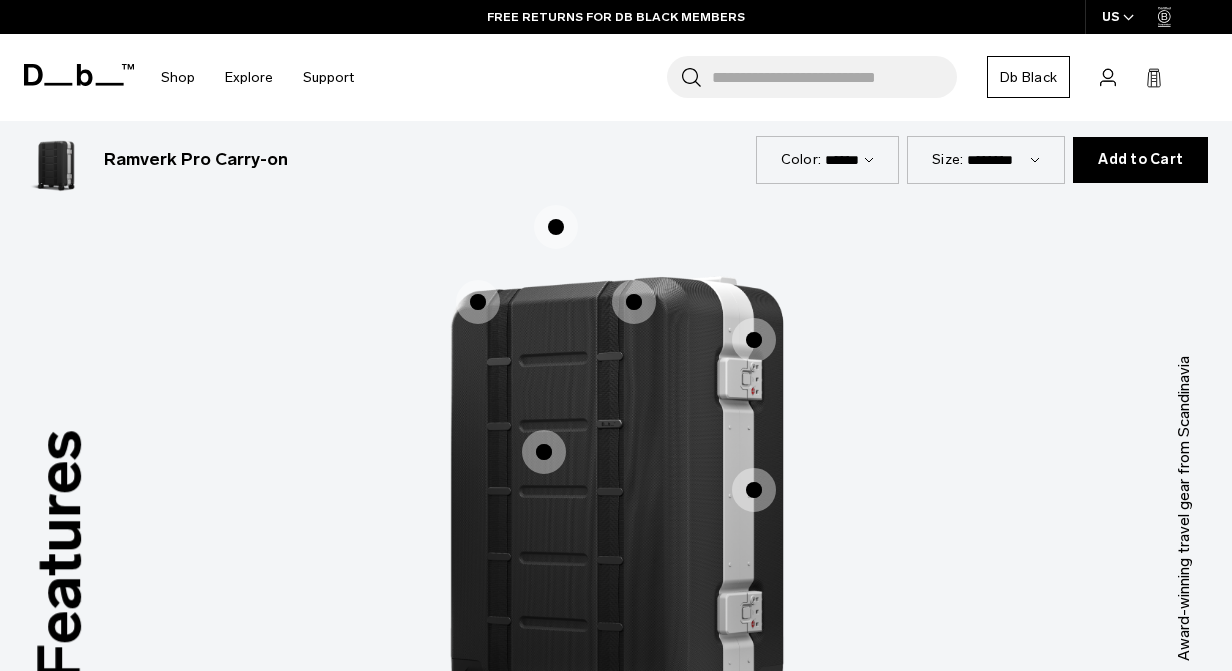 click at bounding box center [754, 340] 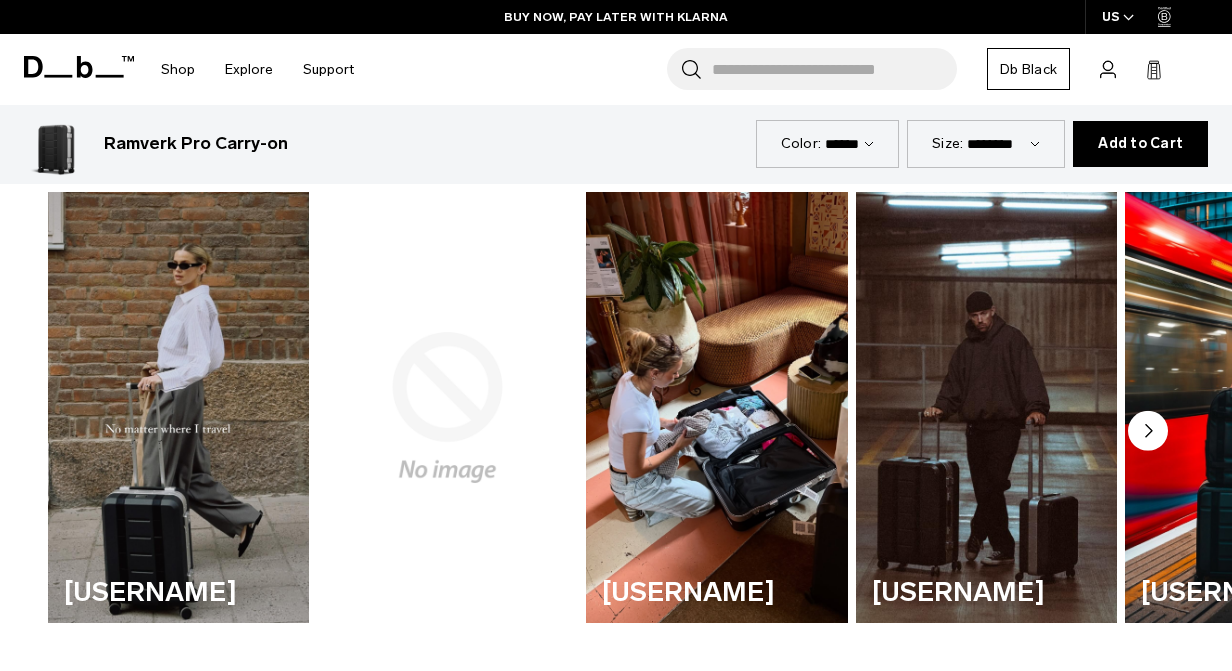 scroll, scrollTop: 1100, scrollLeft: 0, axis: vertical 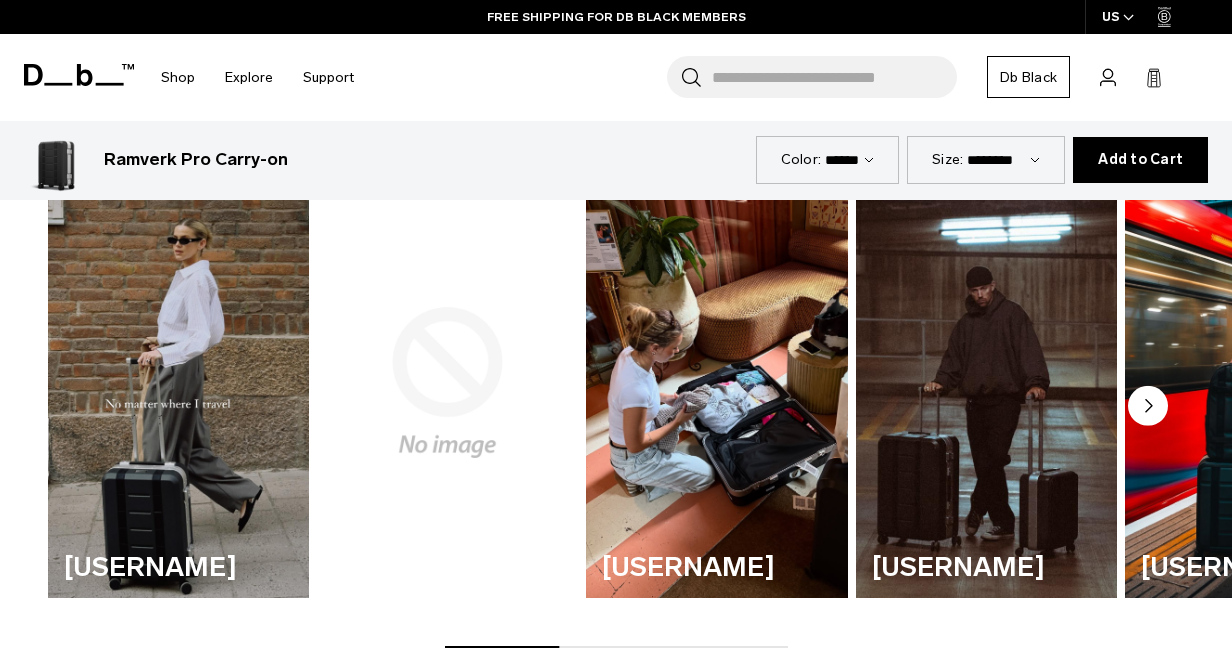 click 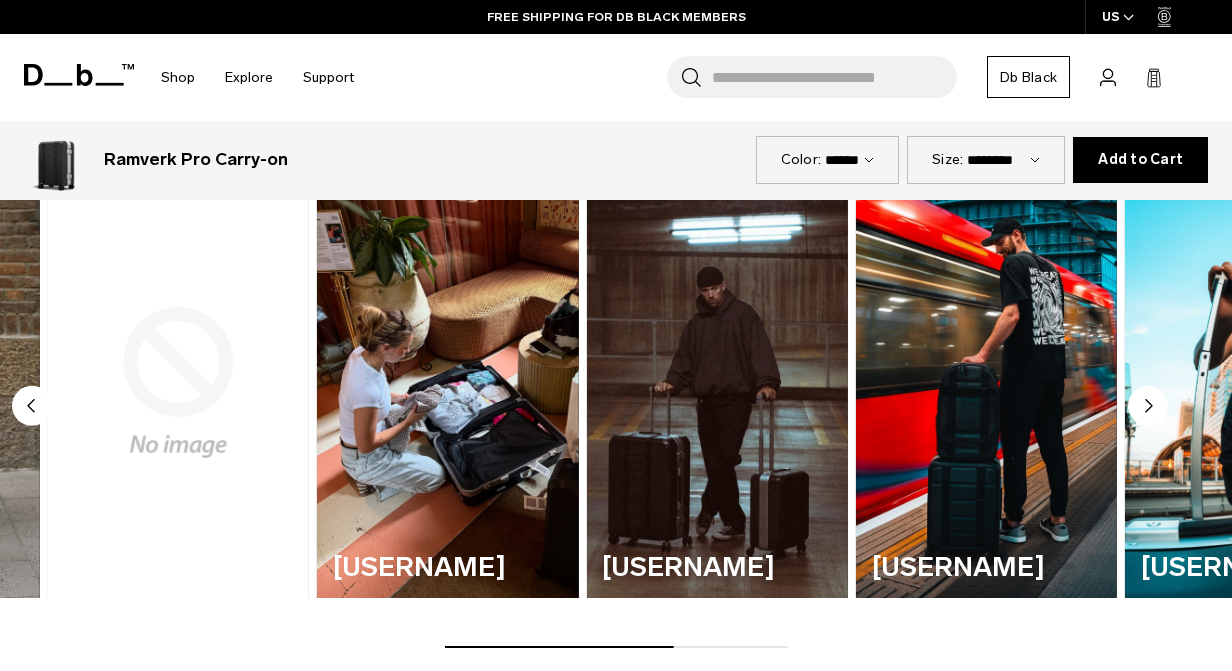 click 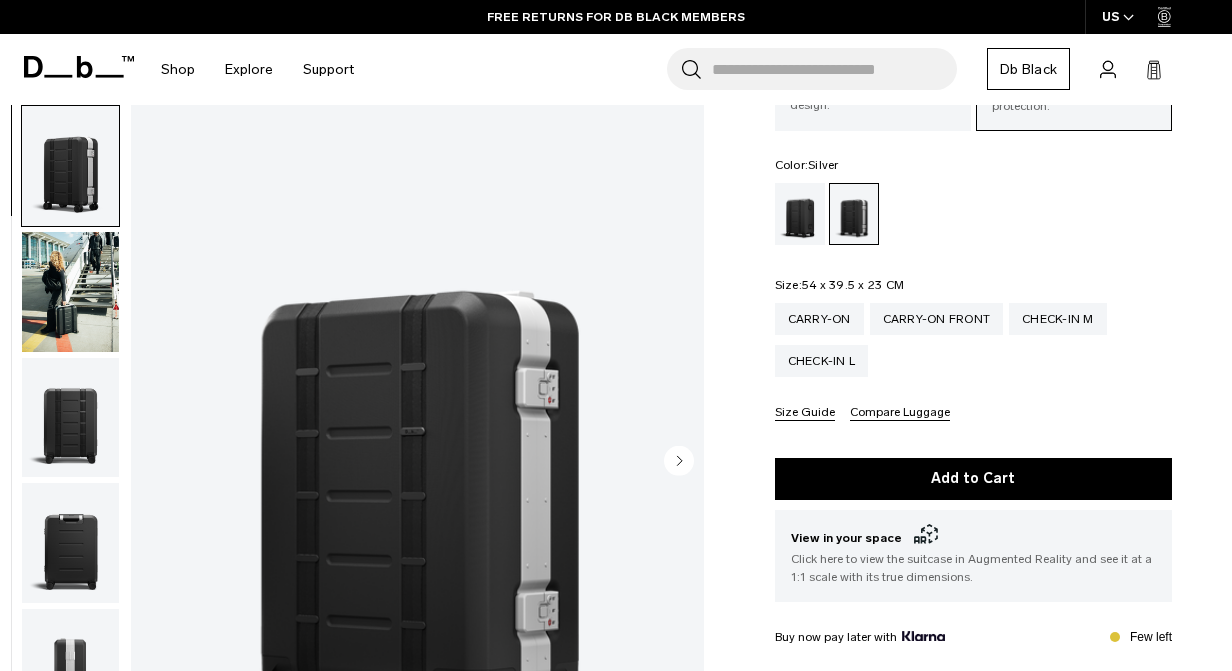 scroll, scrollTop: 175, scrollLeft: 0, axis: vertical 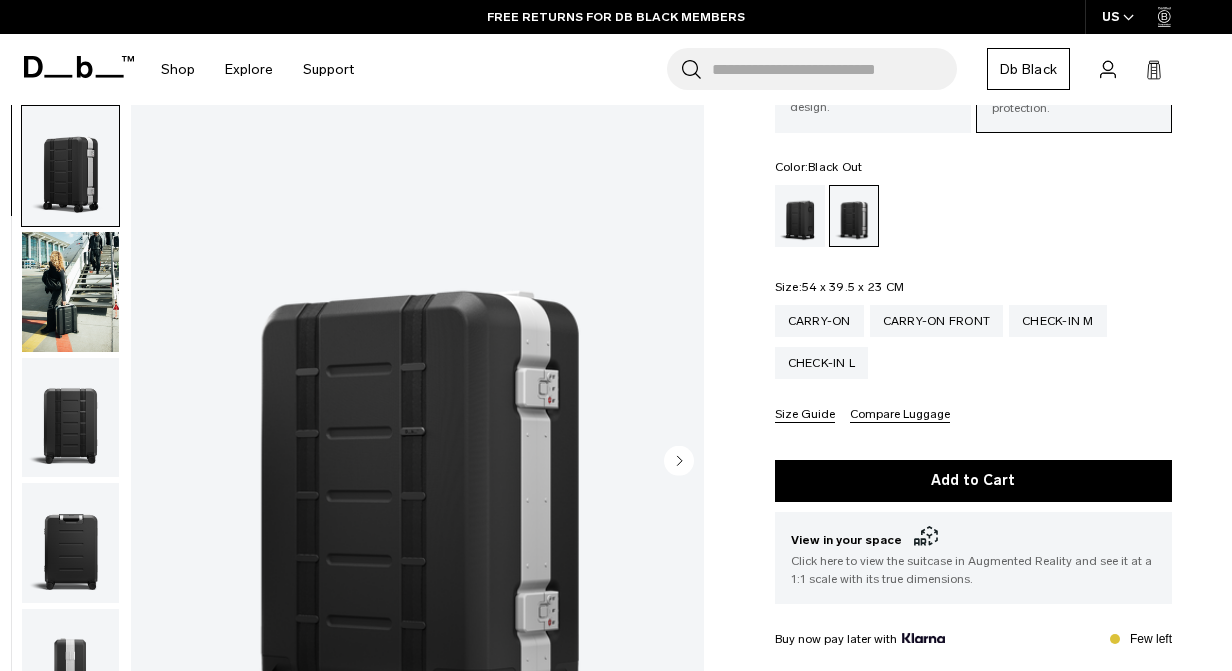 click at bounding box center (800, 216) 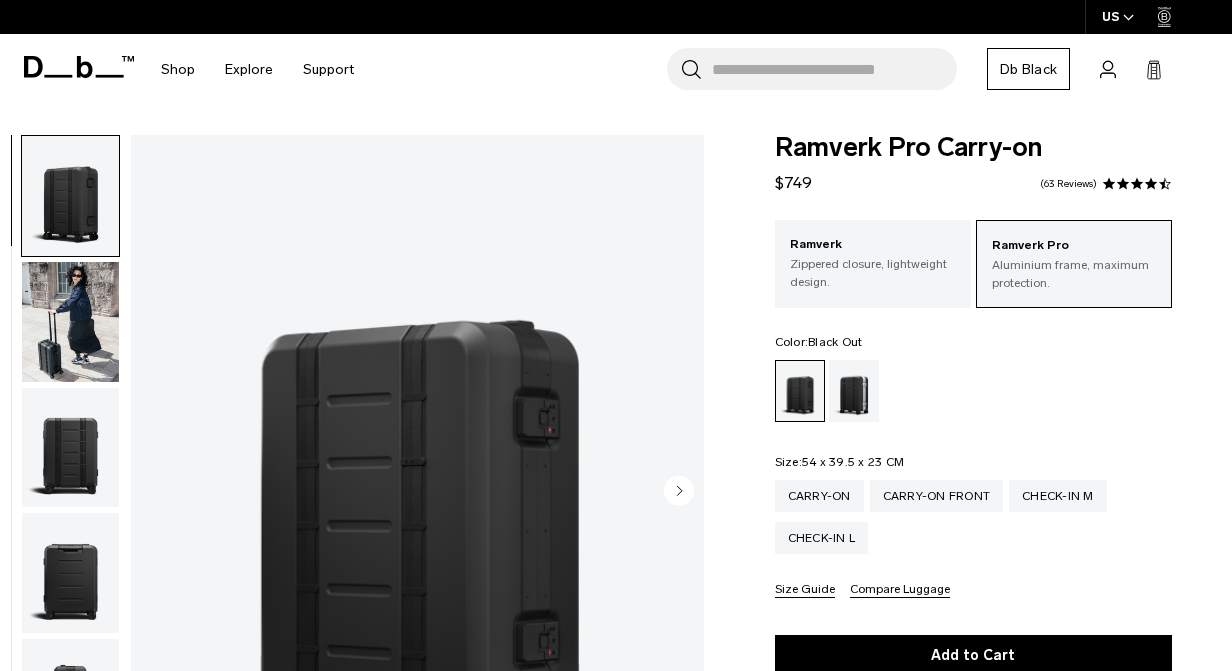 scroll, scrollTop: 210, scrollLeft: 0, axis: vertical 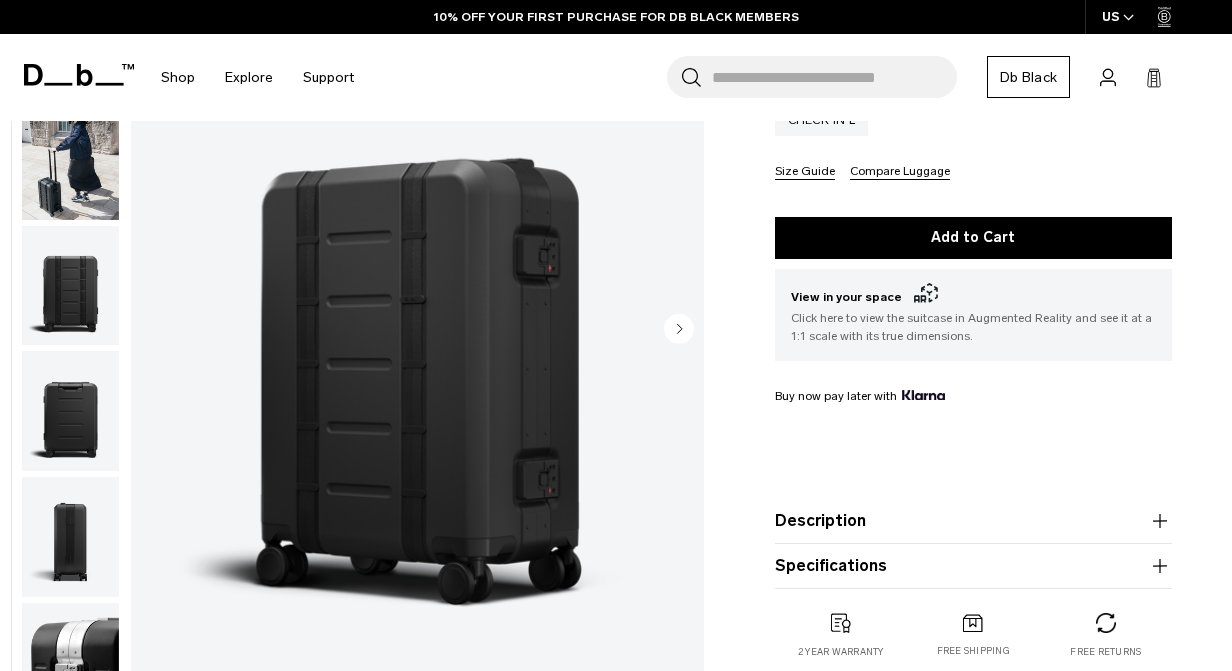 click at bounding box center (70, 160) 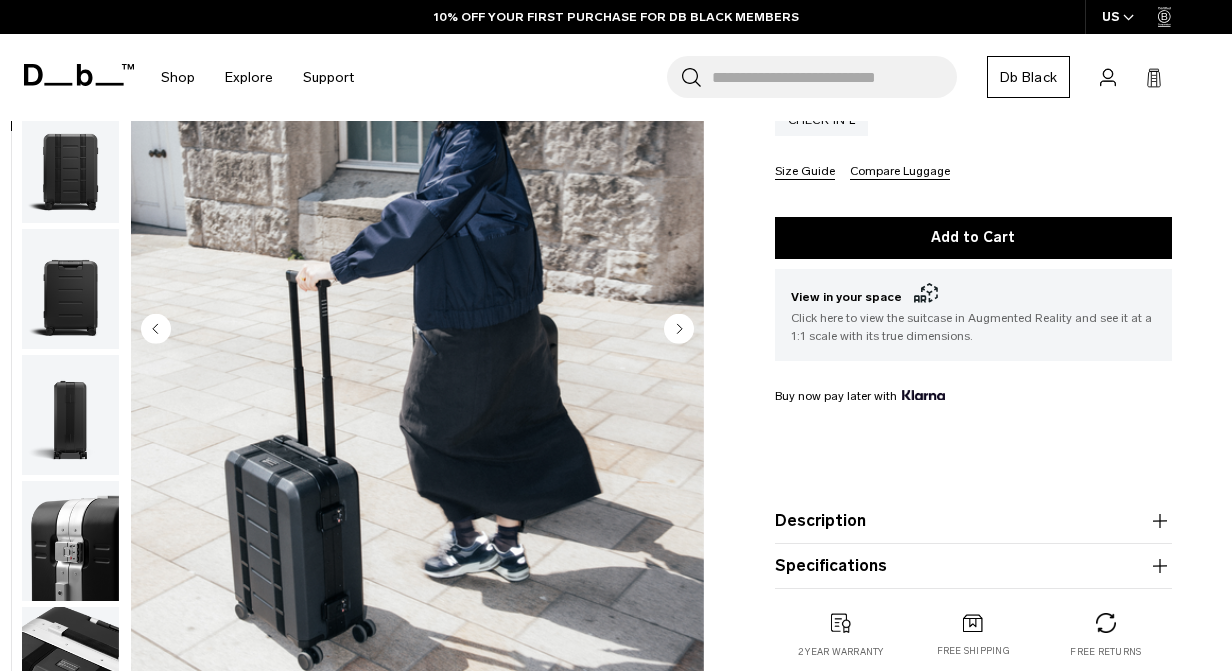 scroll, scrollTop: 126, scrollLeft: 0, axis: vertical 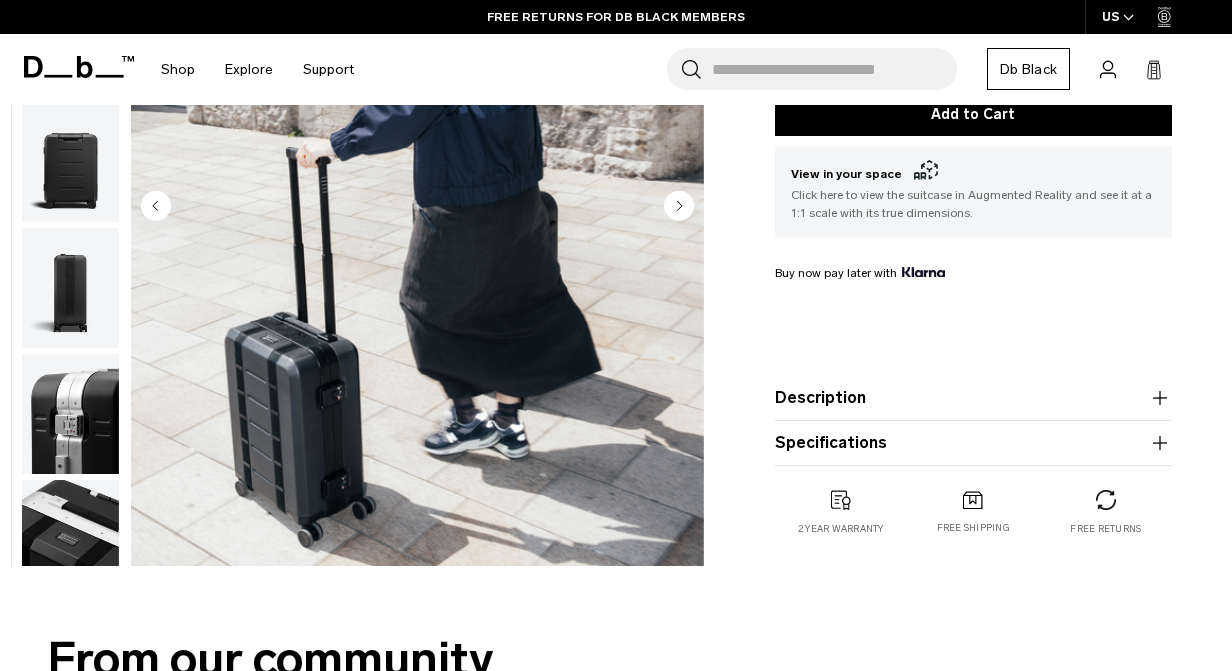 click 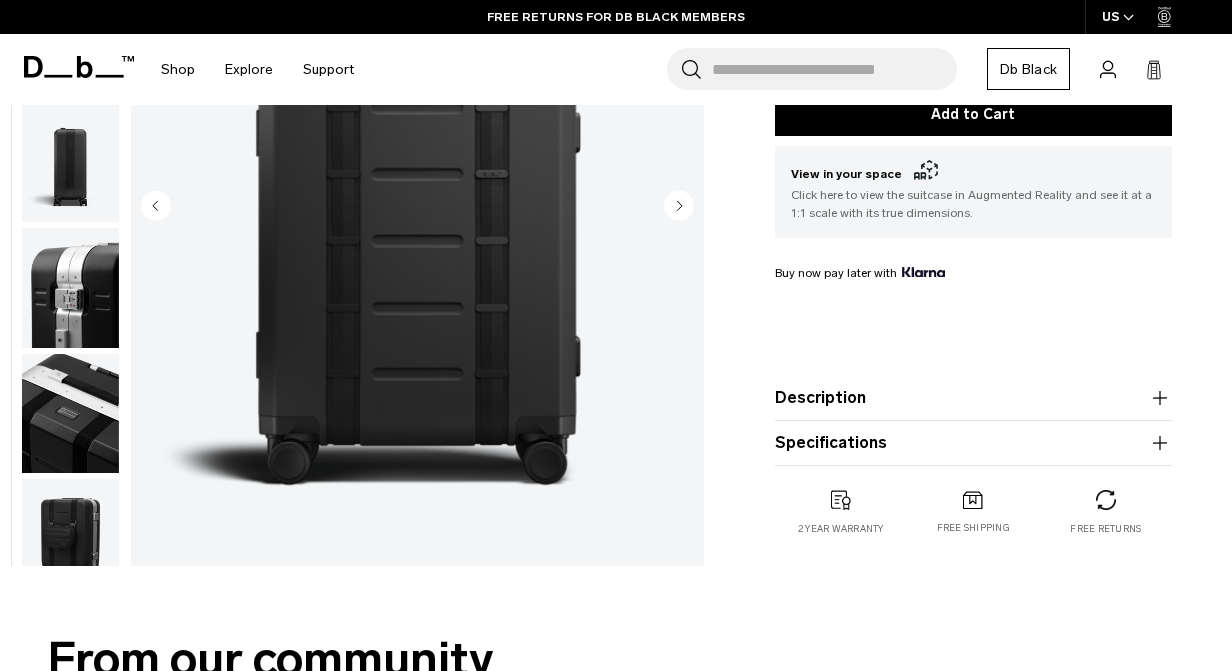 click 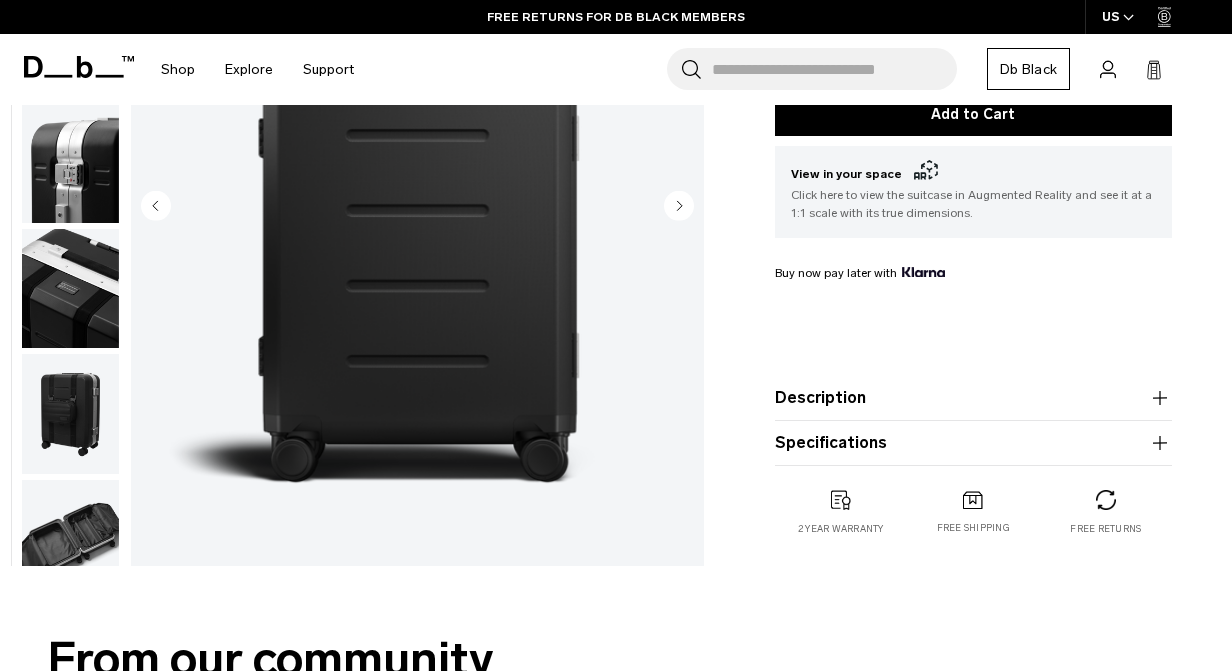click 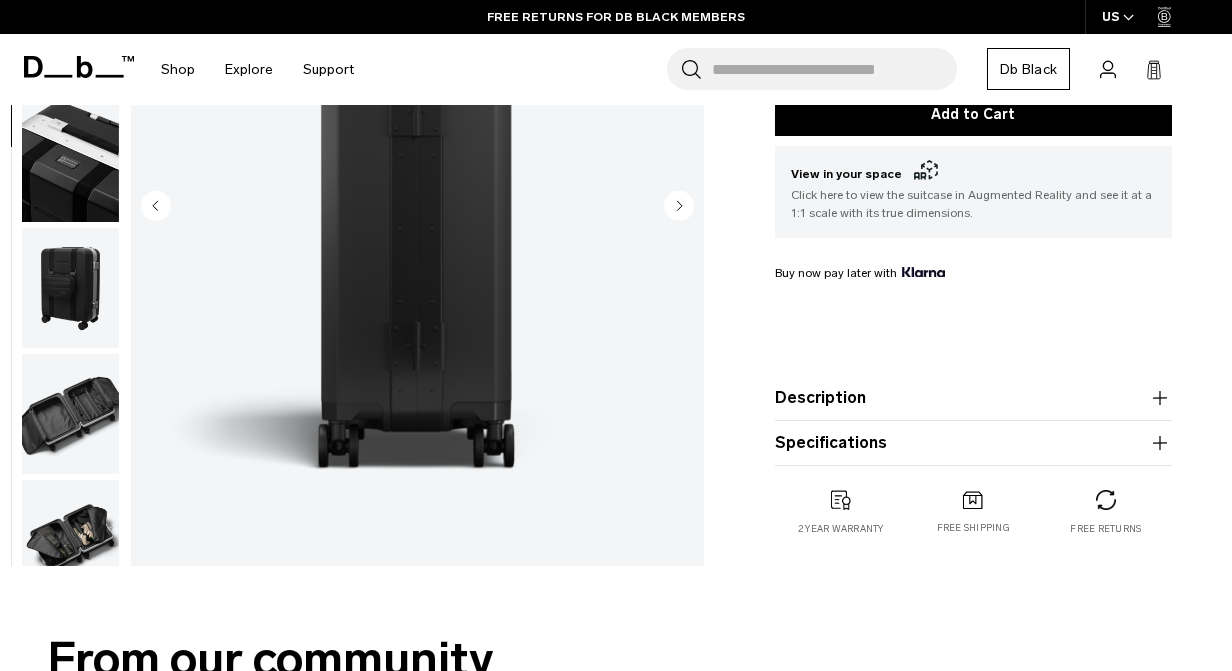 click 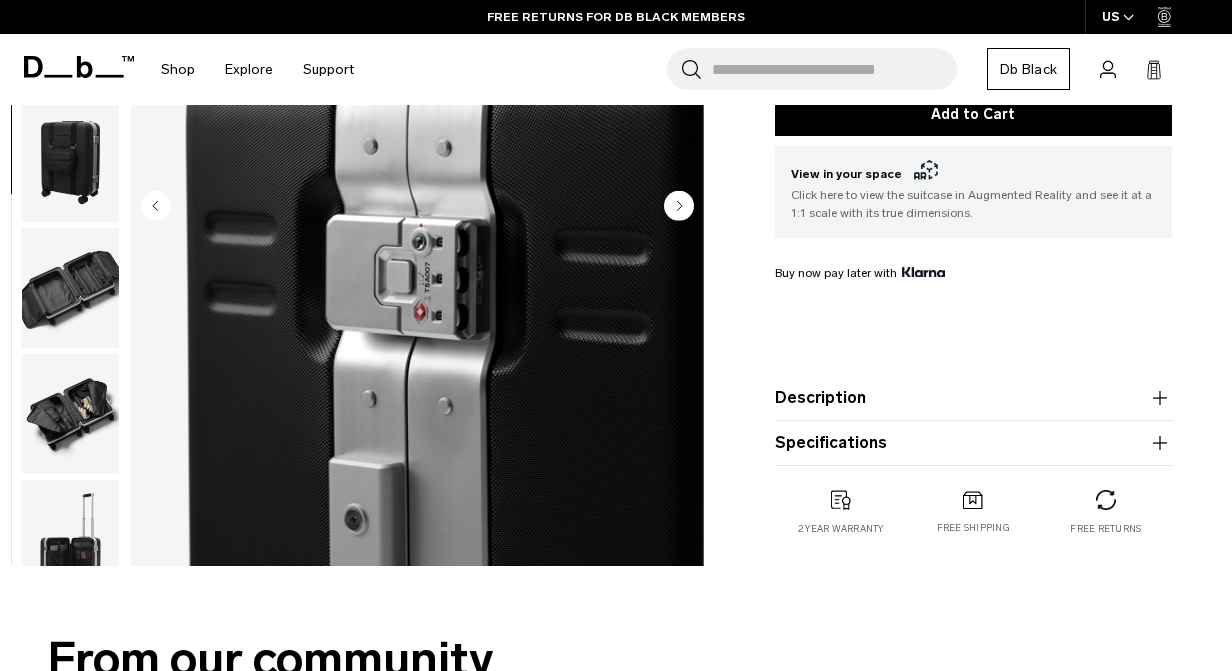 click 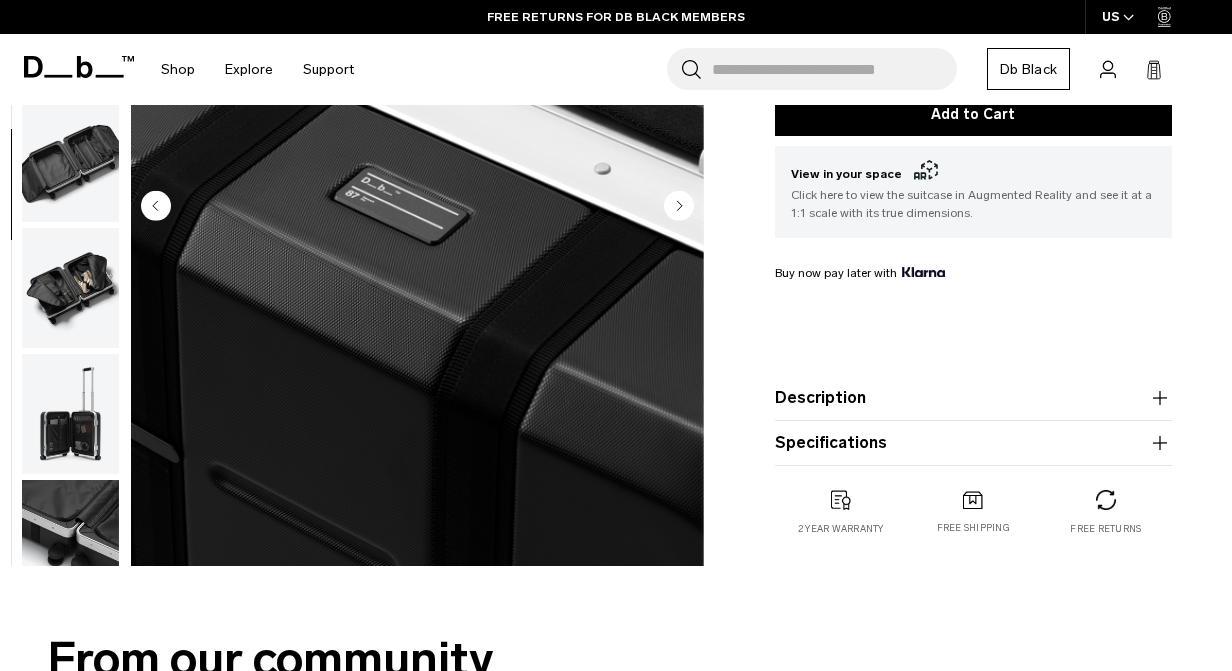 click 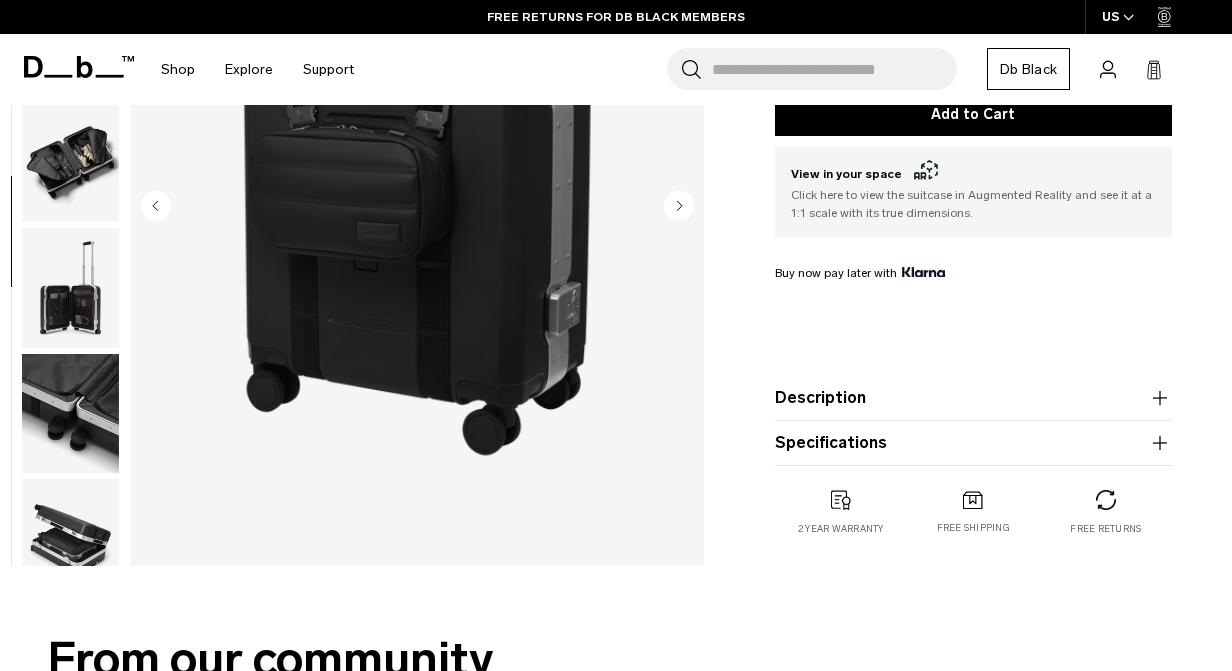 click 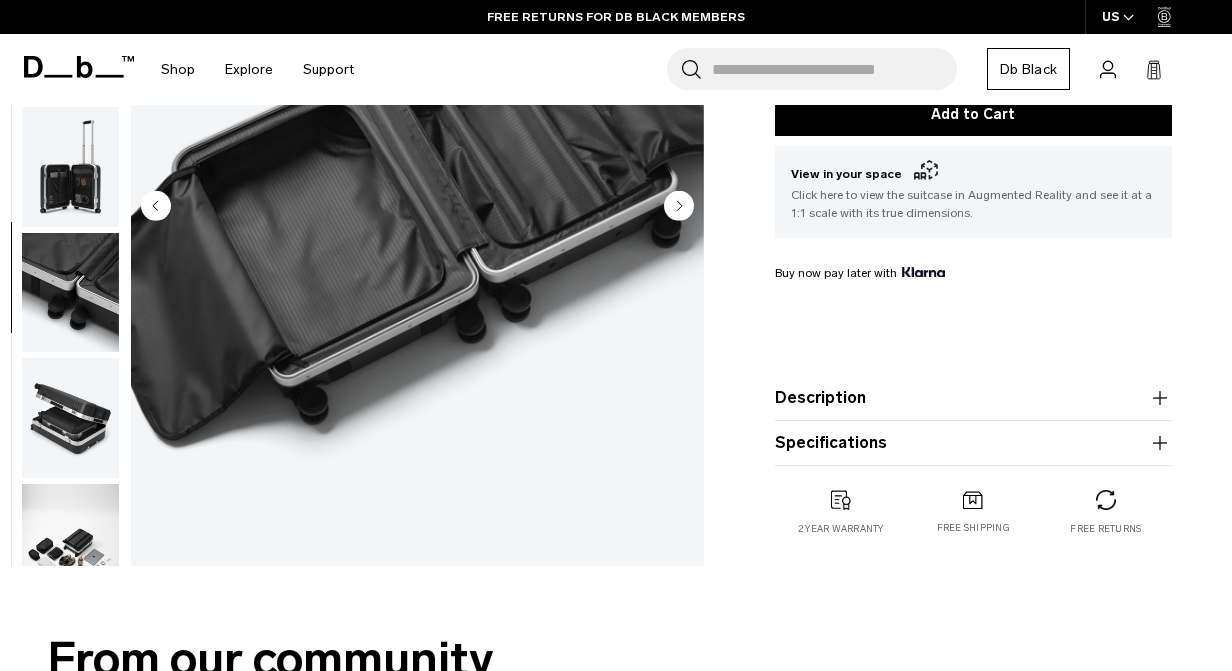 scroll, scrollTop: 1006, scrollLeft: 0, axis: vertical 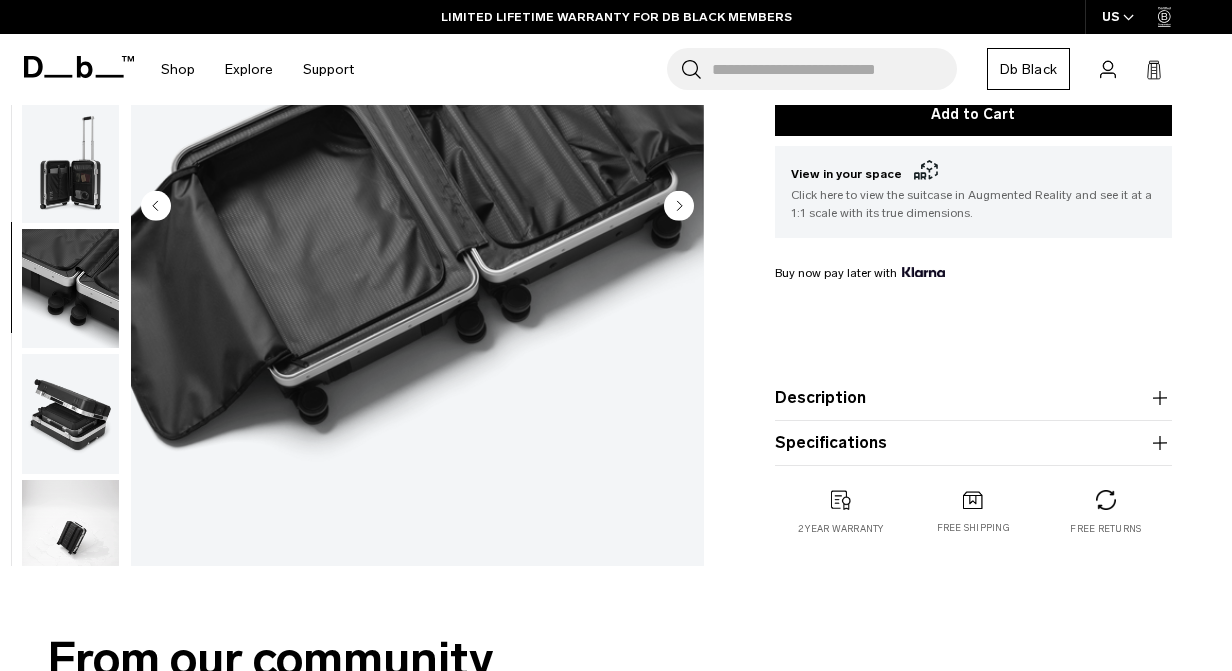 click 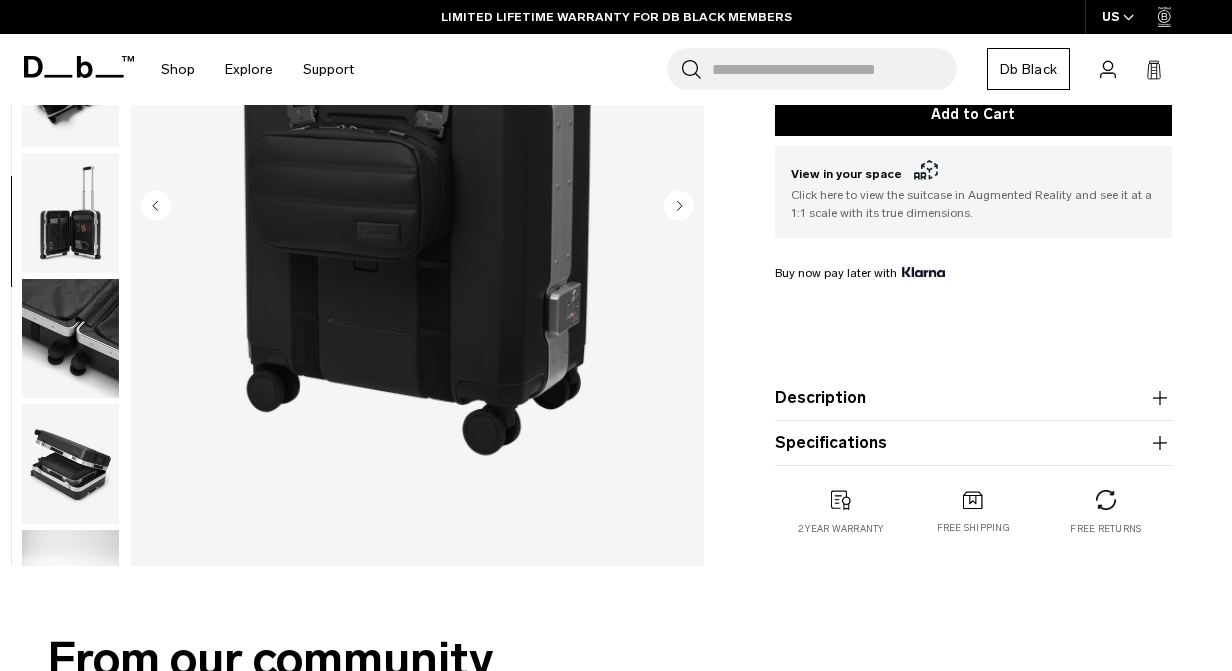 scroll, scrollTop: 884, scrollLeft: 0, axis: vertical 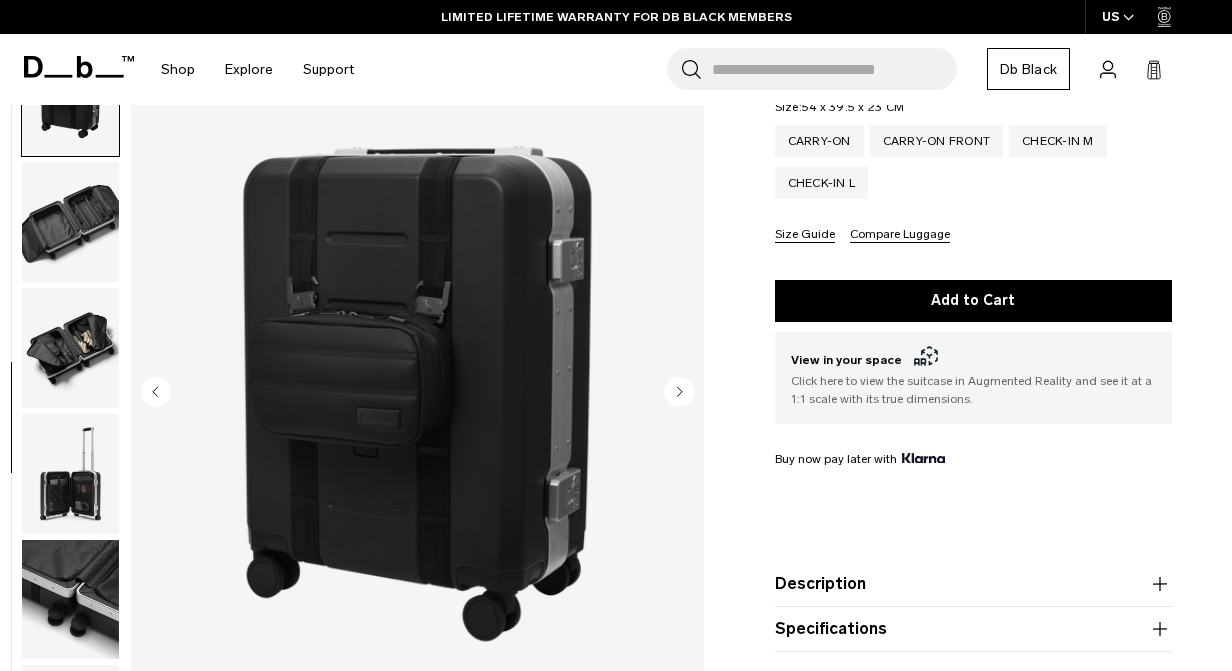 click 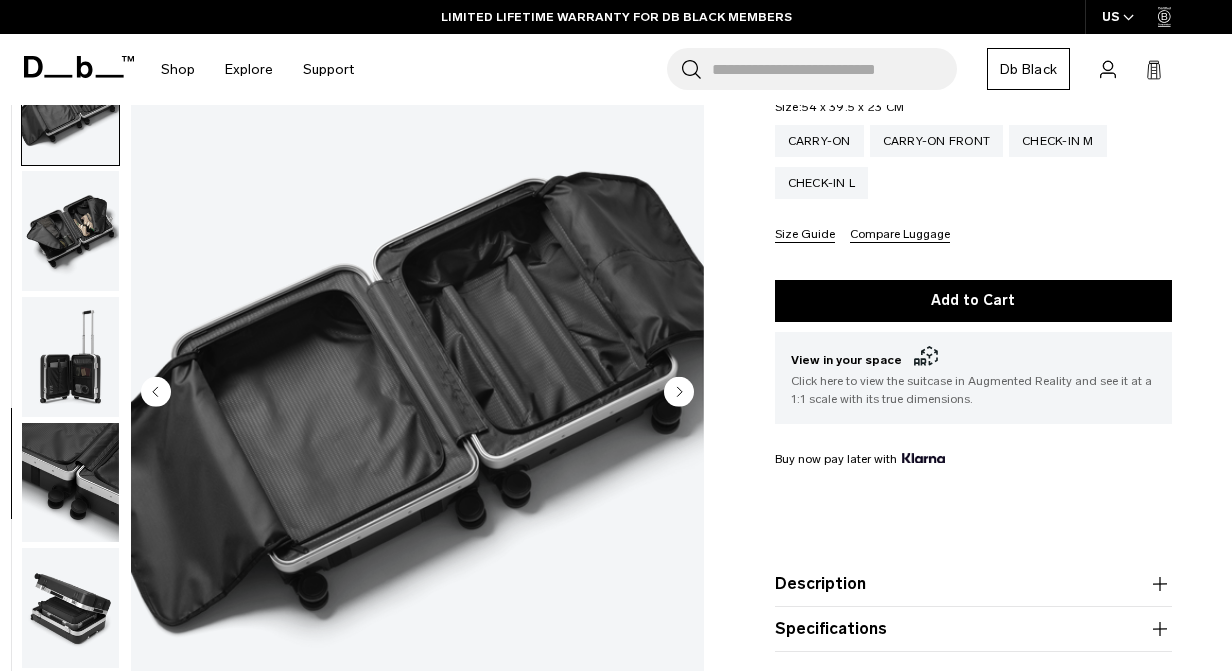 scroll, scrollTop: 1006, scrollLeft: 0, axis: vertical 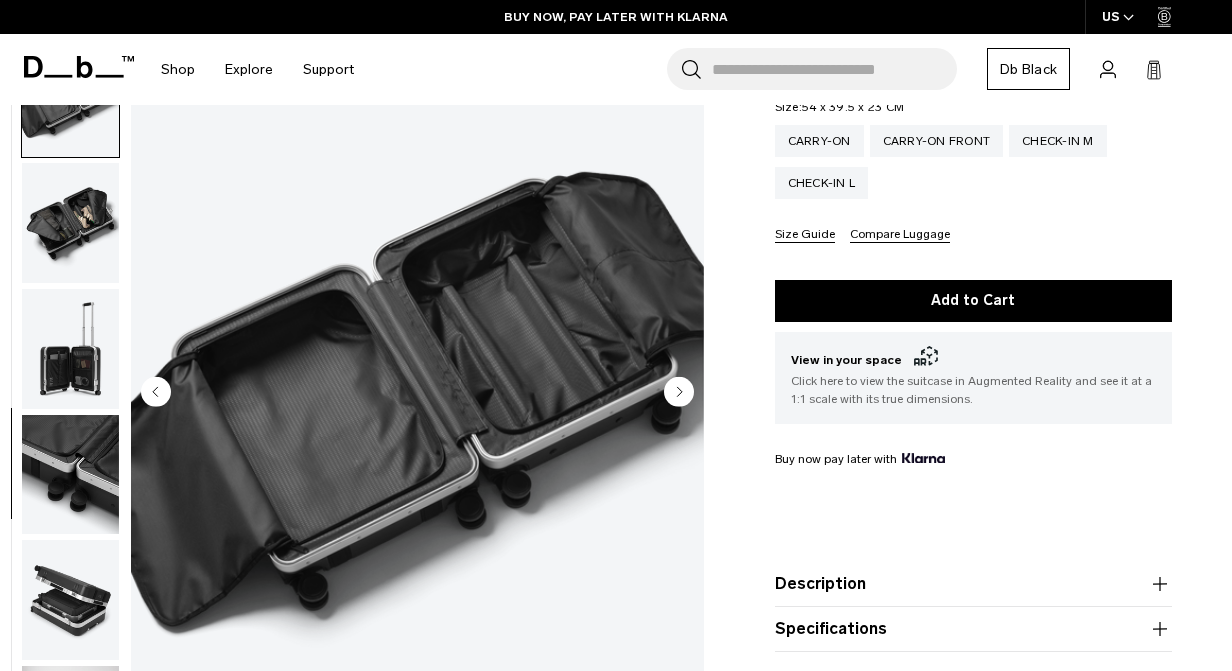 click 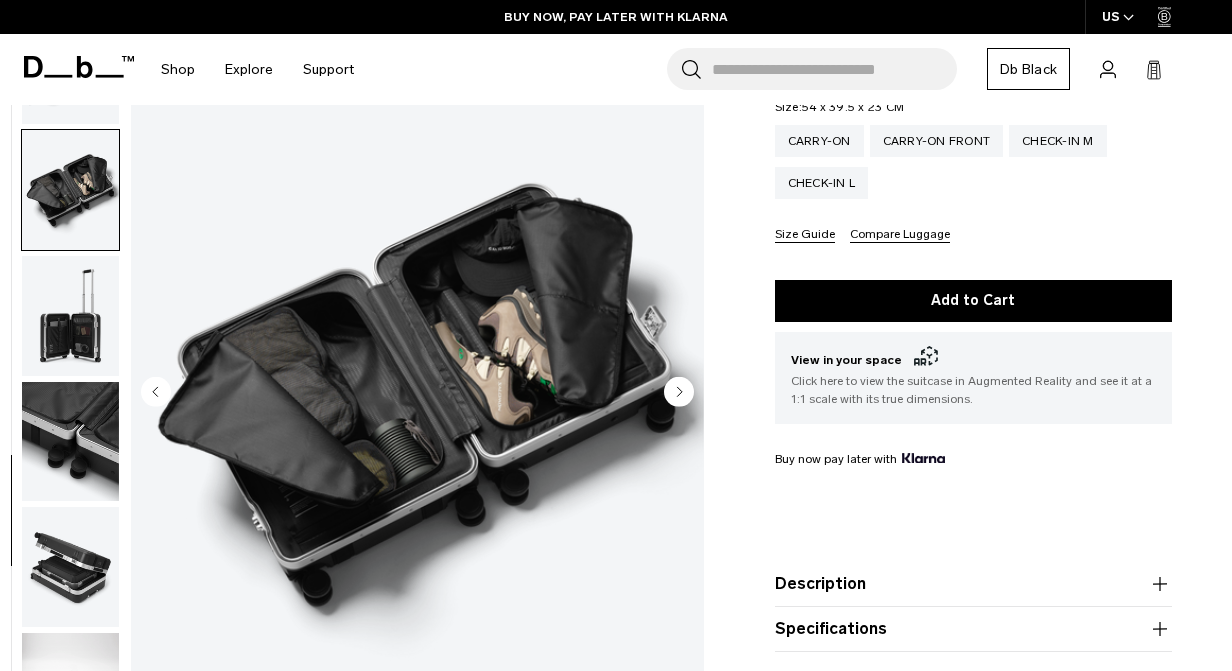 scroll, scrollTop: 1041, scrollLeft: 0, axis: vertical 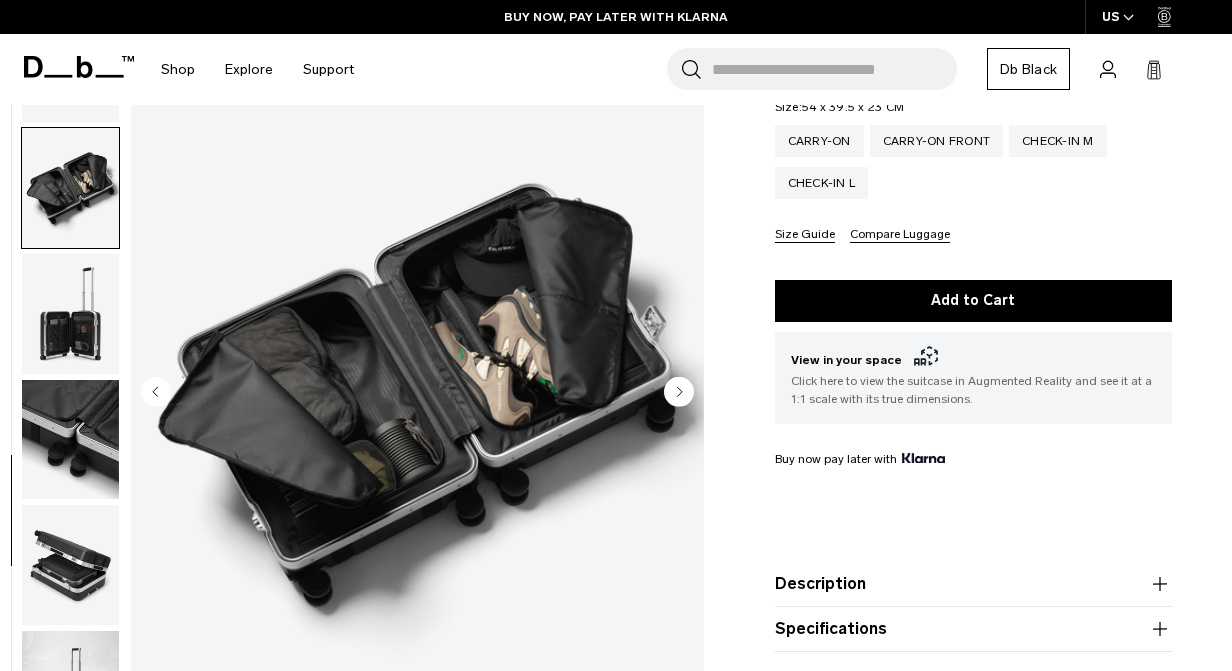 click 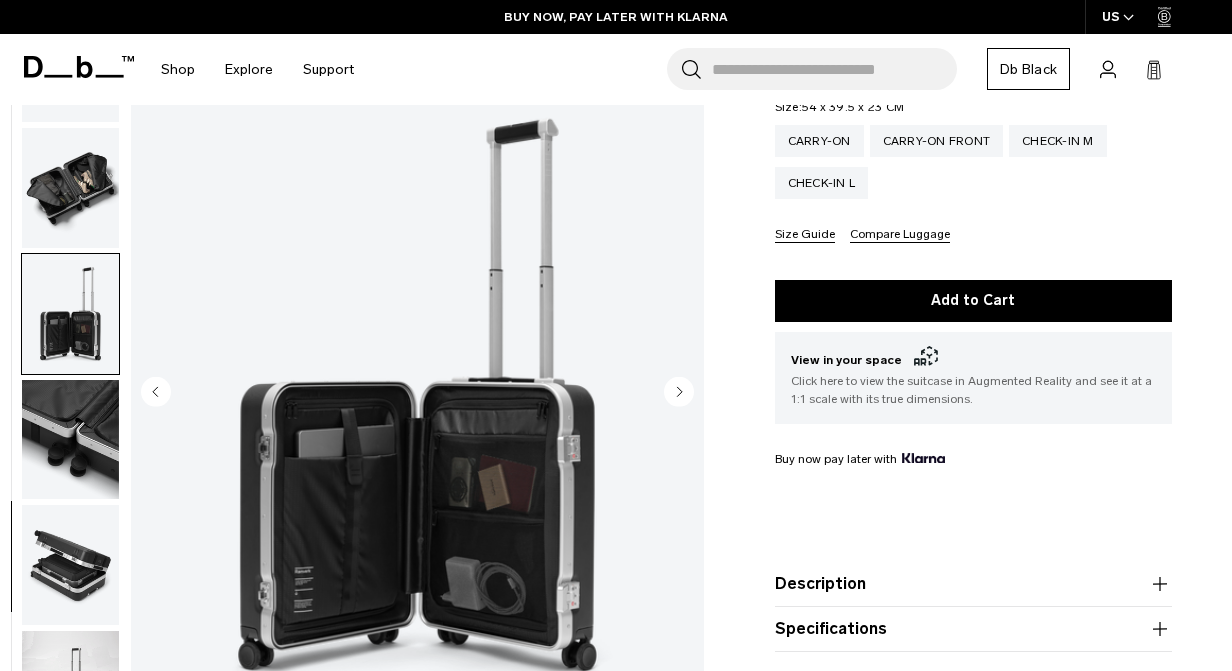 click 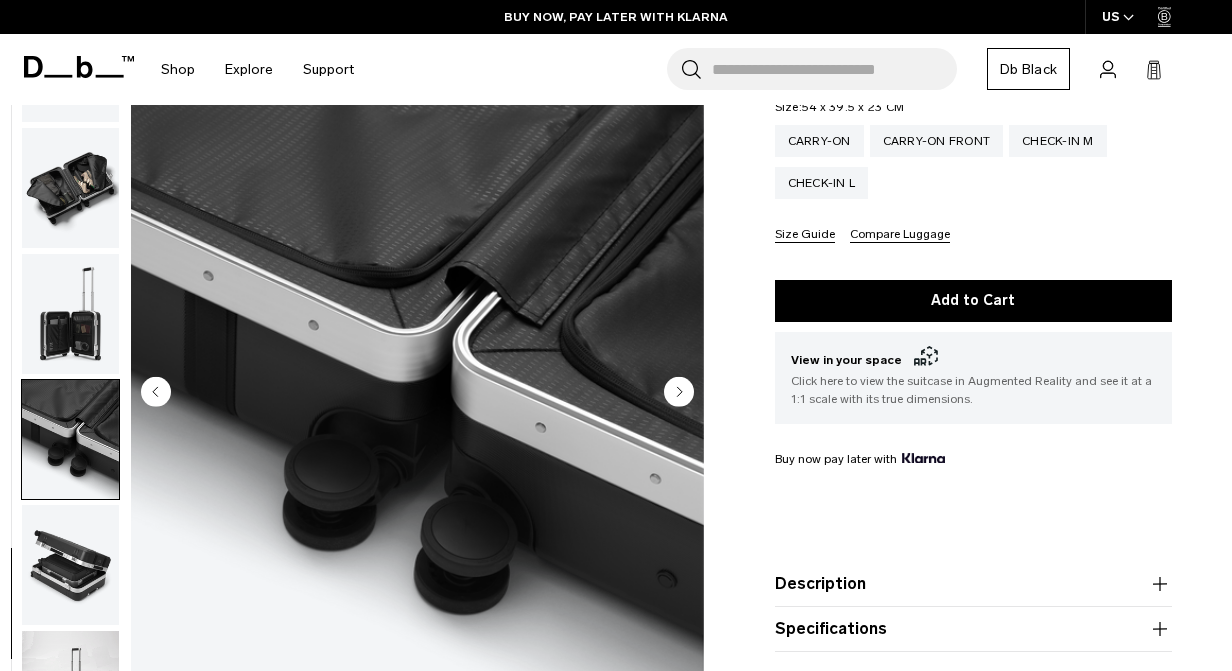 click 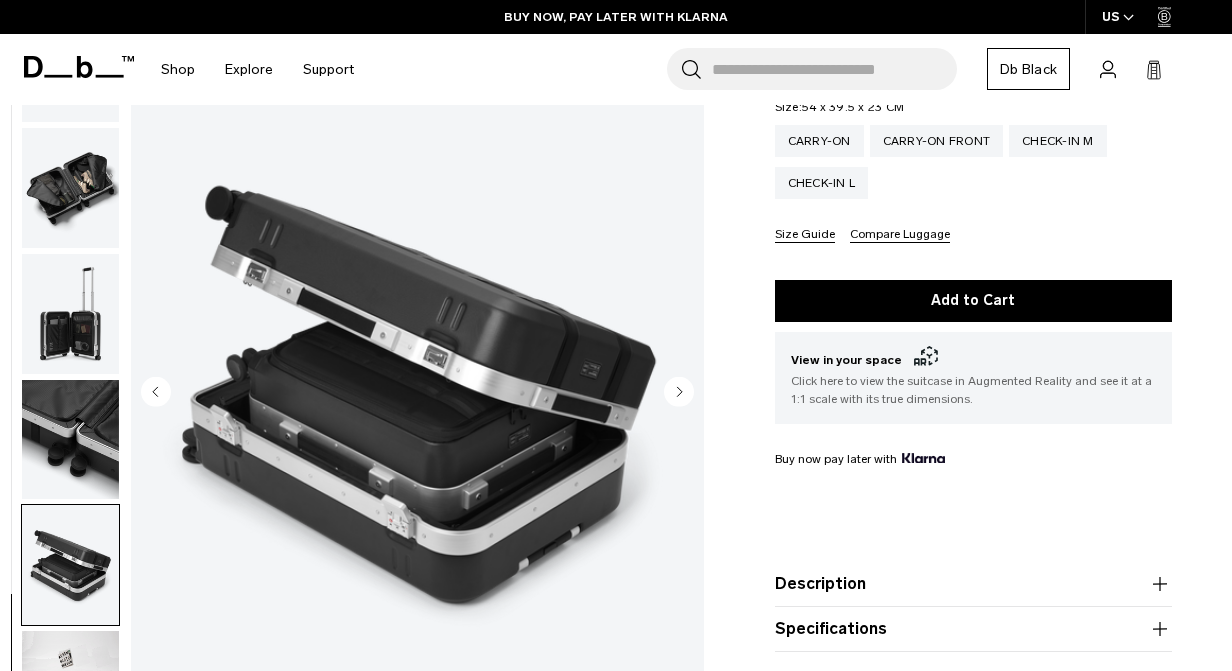 click 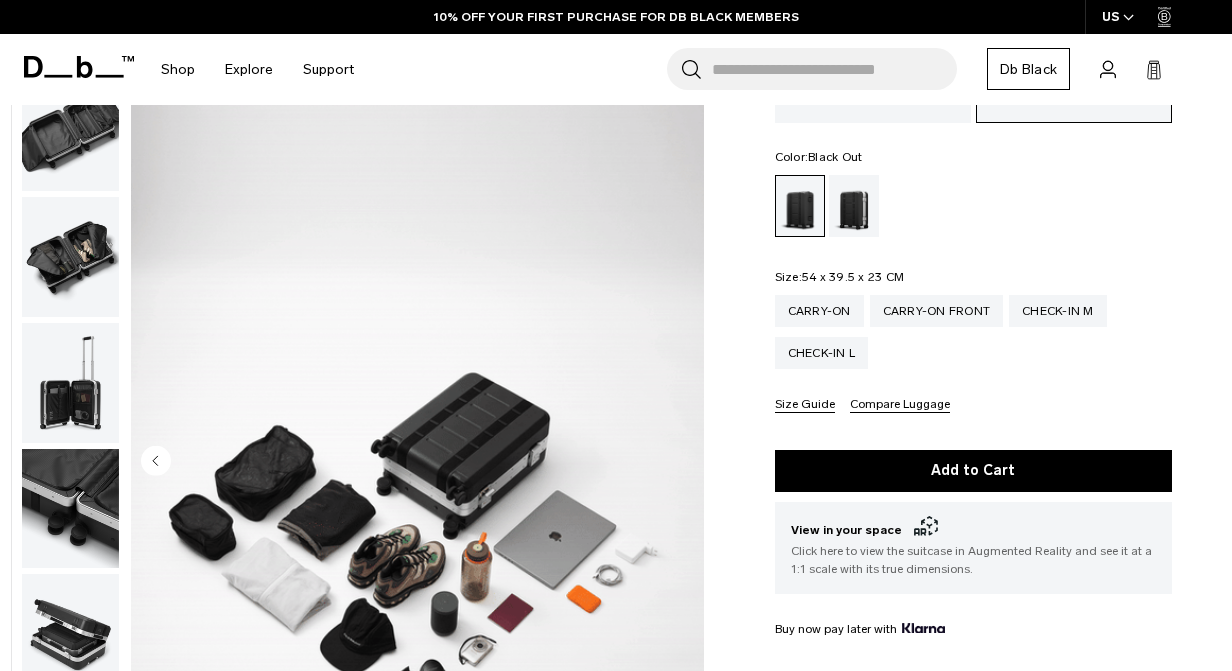 scroll, scrollTop: 180, scrollLeft: 0, axis: vertical 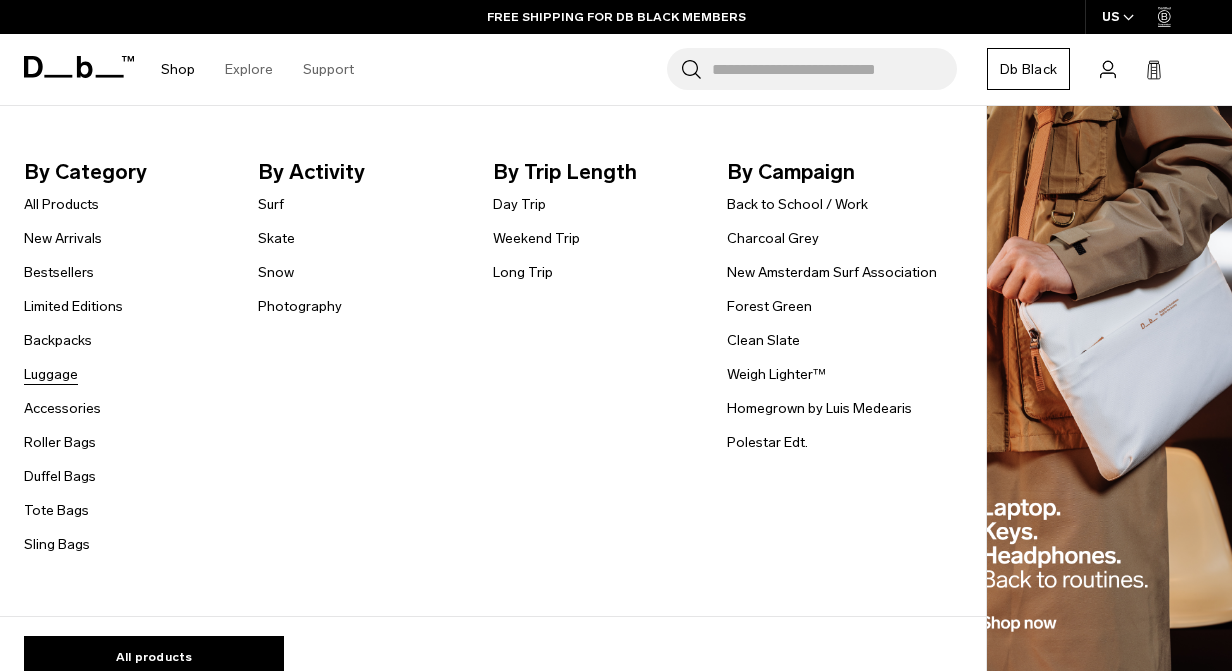 click on "Luggage" at bounding box center (51, 374) 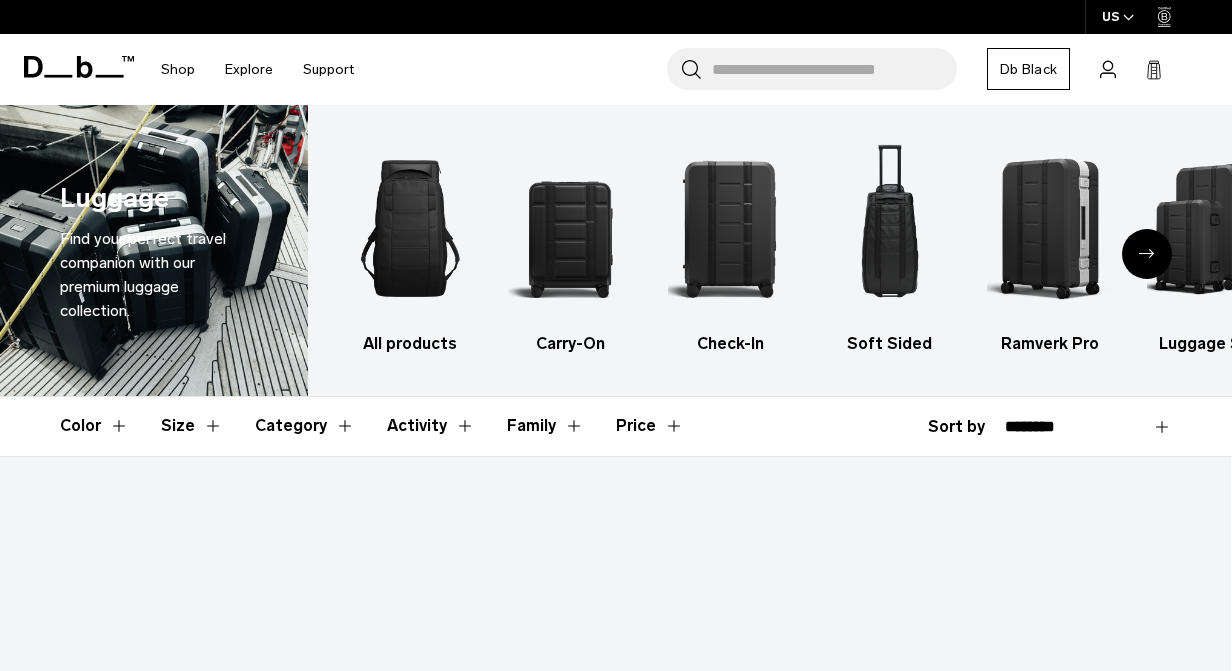 scroll, scrollTop: 0, scrollLeft: 0, axis: both 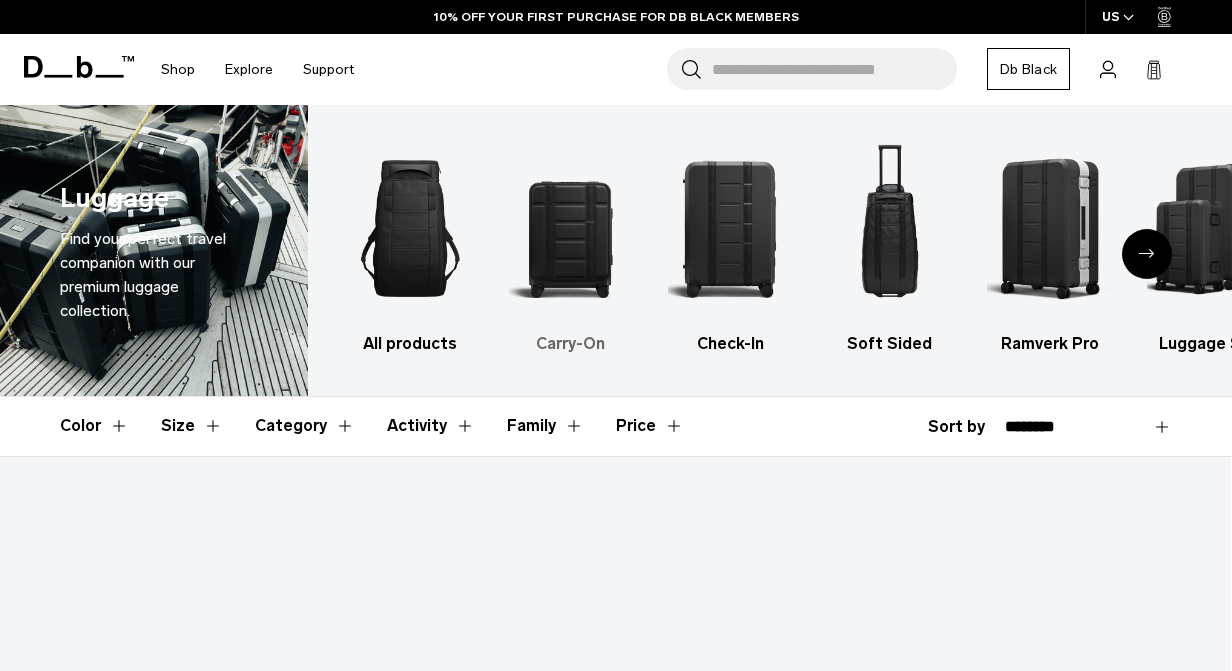 click at bounding box center (570, 228) 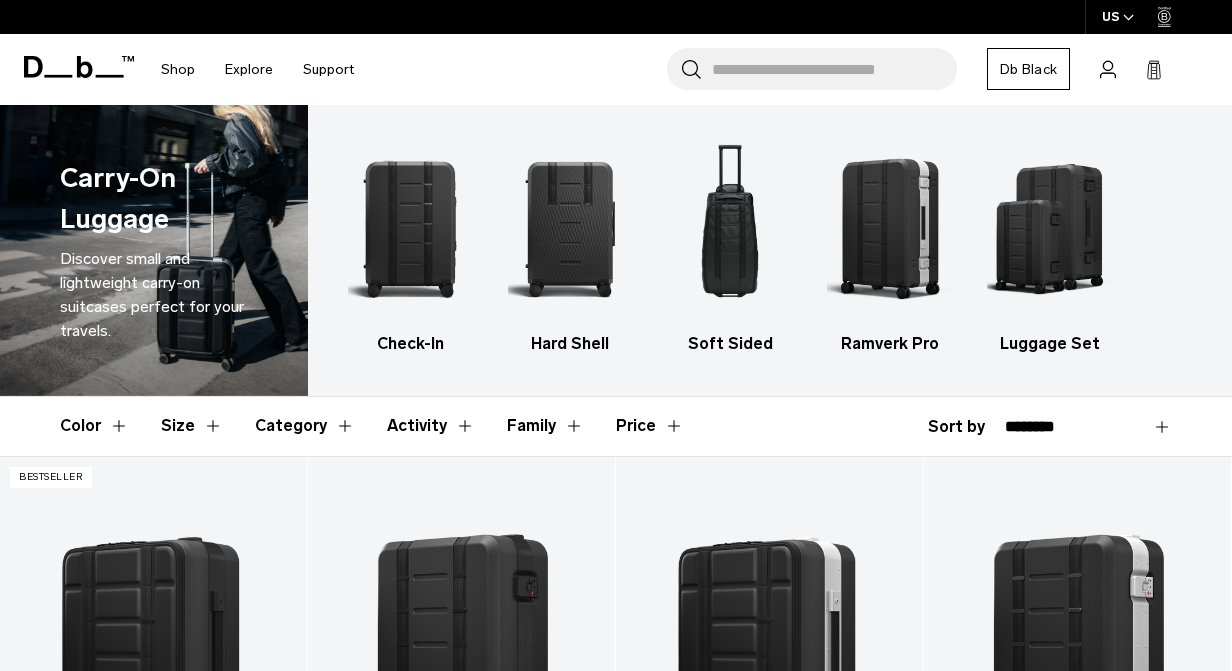scroll, scrollTop: 0, scrollLeft: 0, axis: both 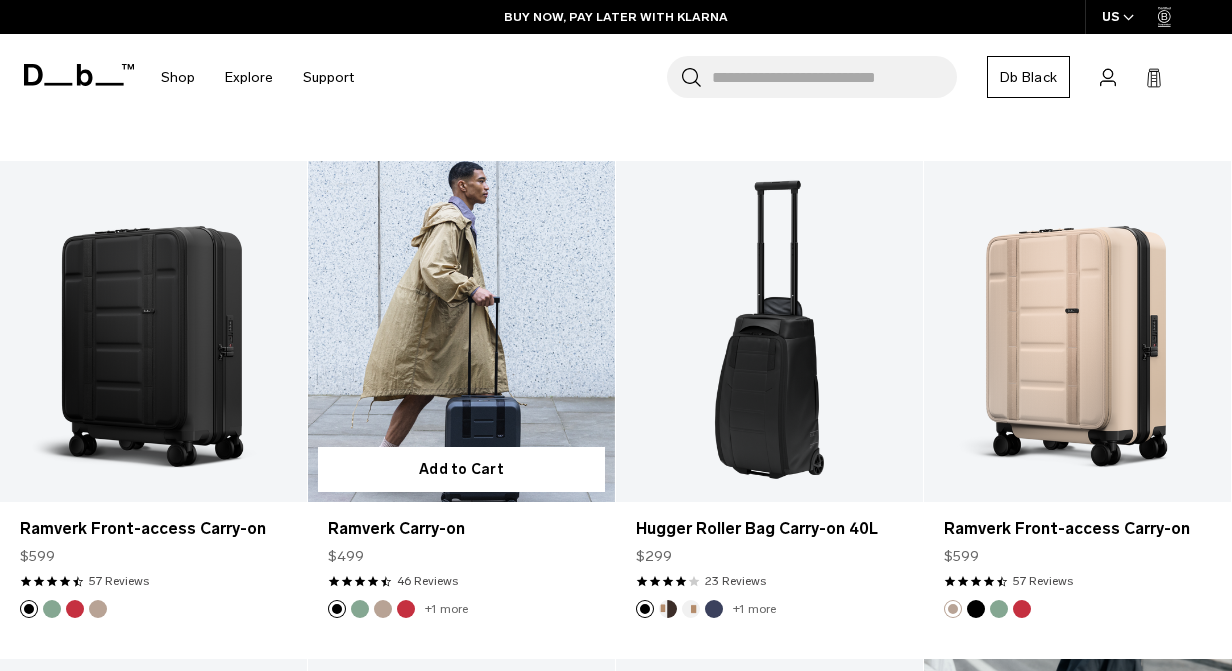 click at bounding box center [461, 331] 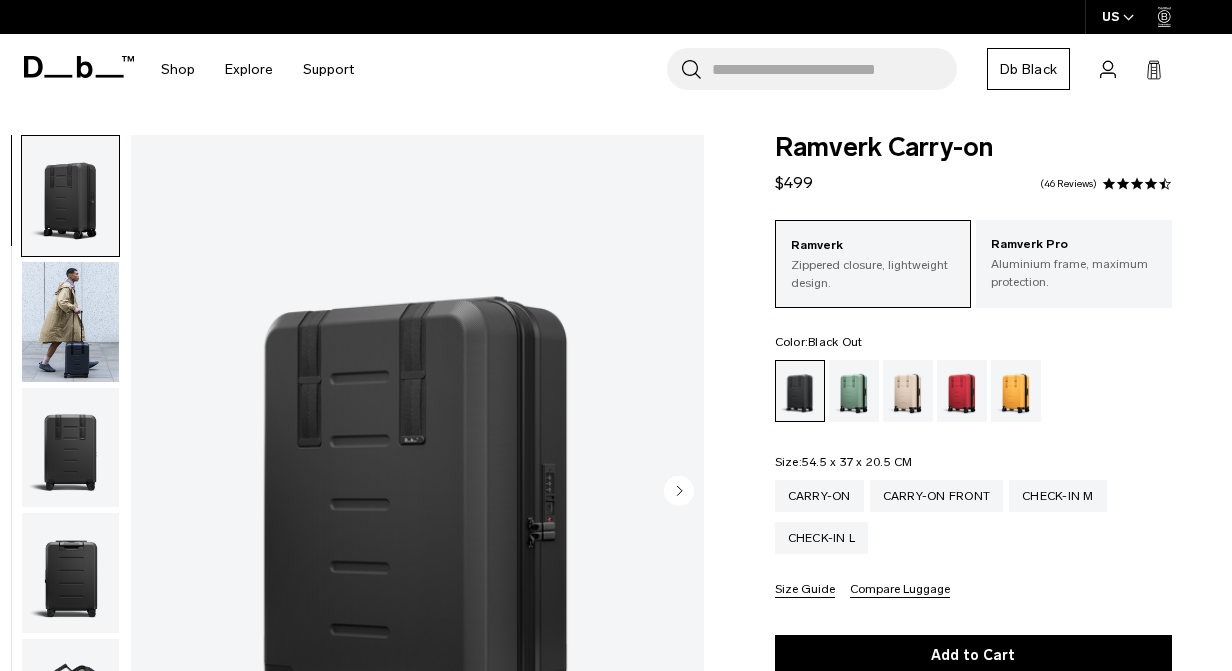 scroll, scrollTop: 0, scrollLeft: 0, axis: both 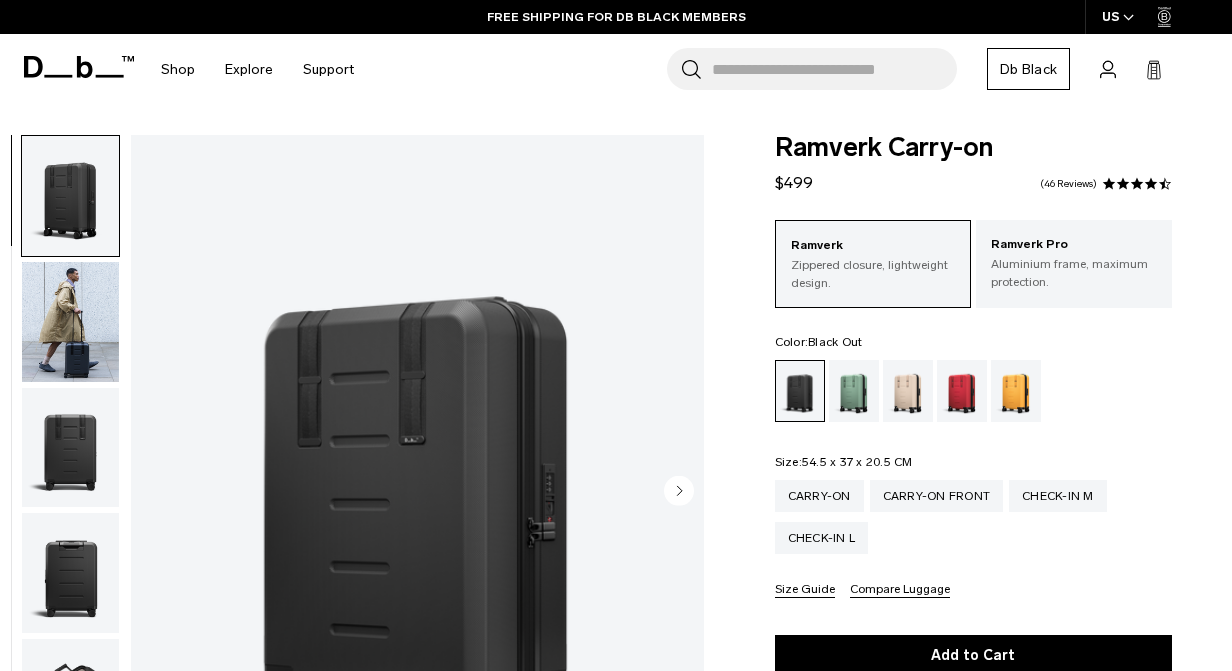 click at bounding box center (70, 322) 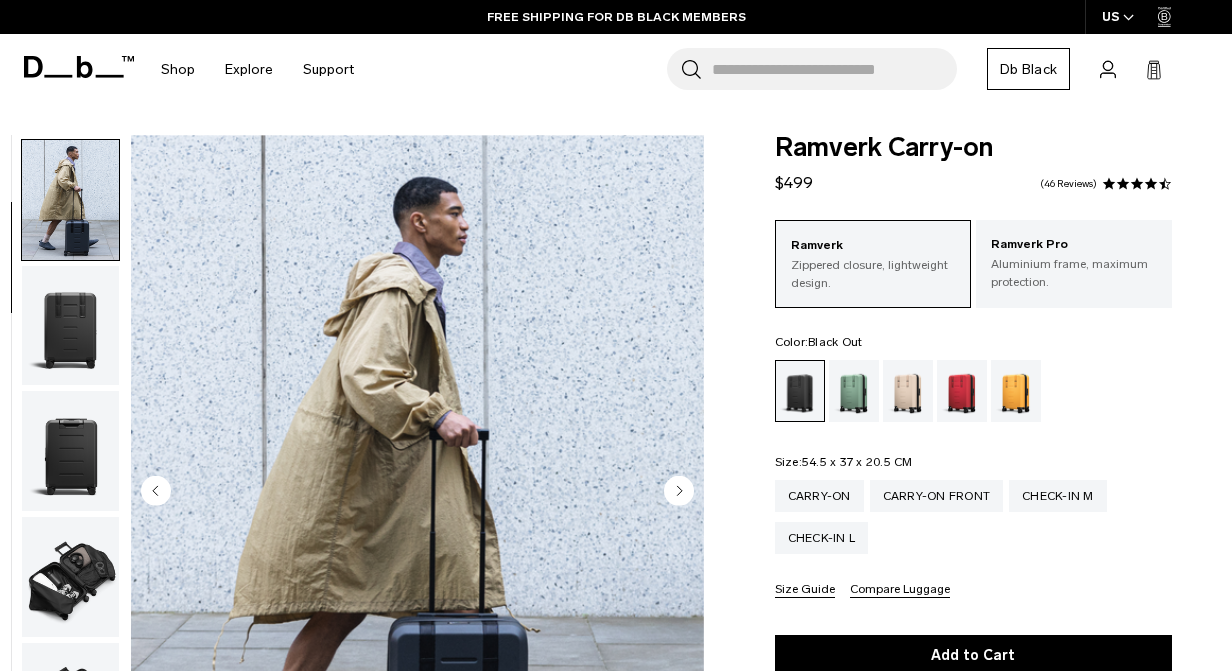 scroll, scrollTop: 126, scrollLeft: 0, axis: vertical 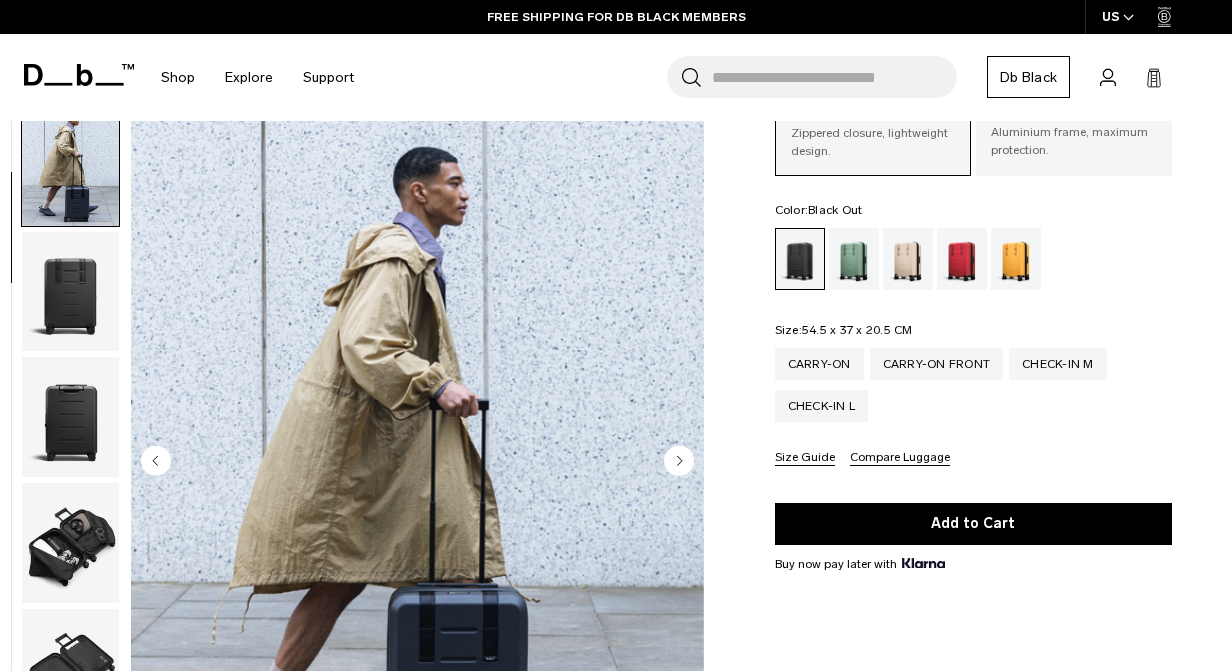 click at bounding box center (417, 463) 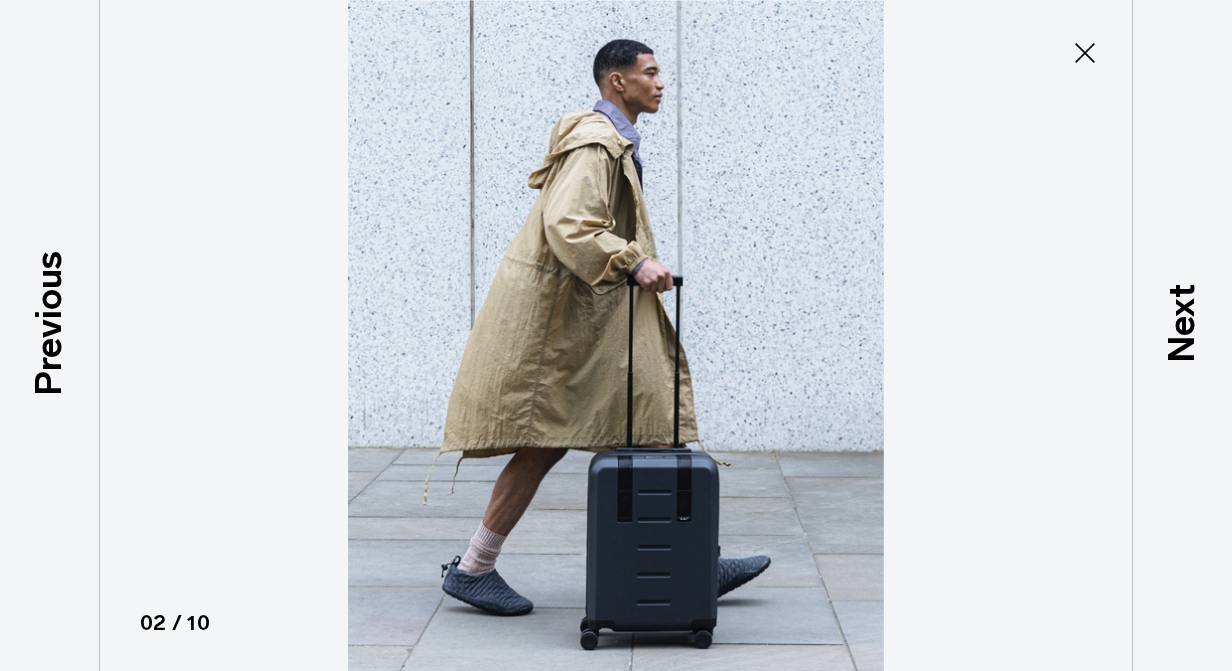 click 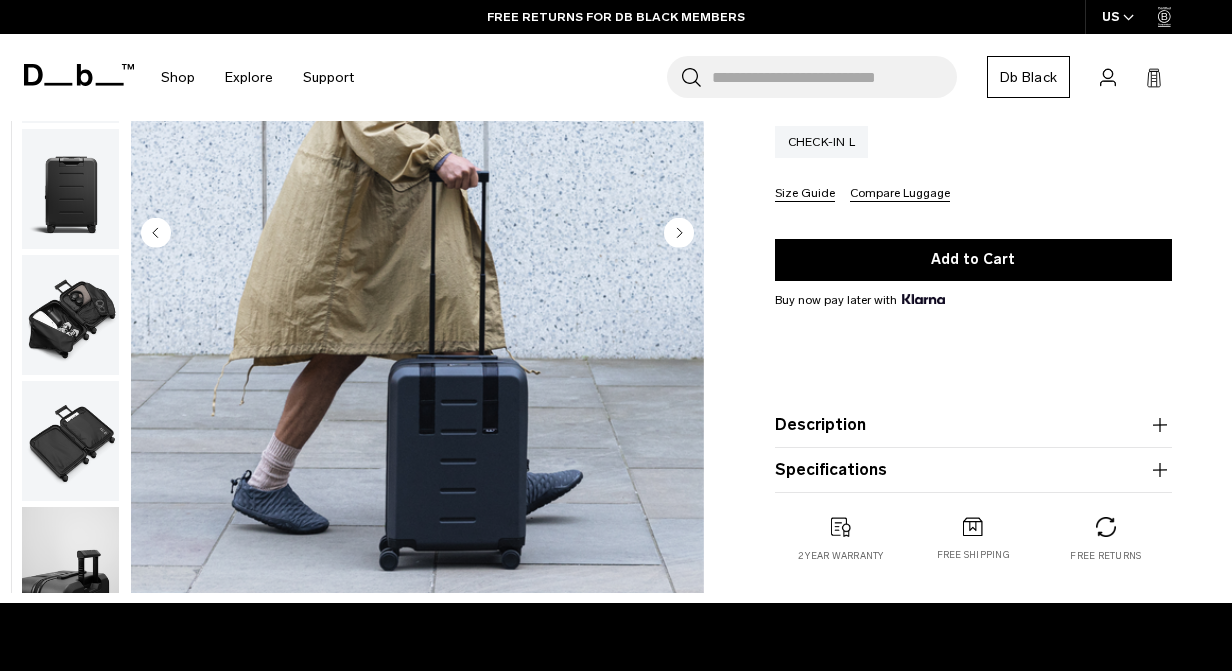 scroll, scrollTop: 495, scrollLeft: 0, axis: vertical 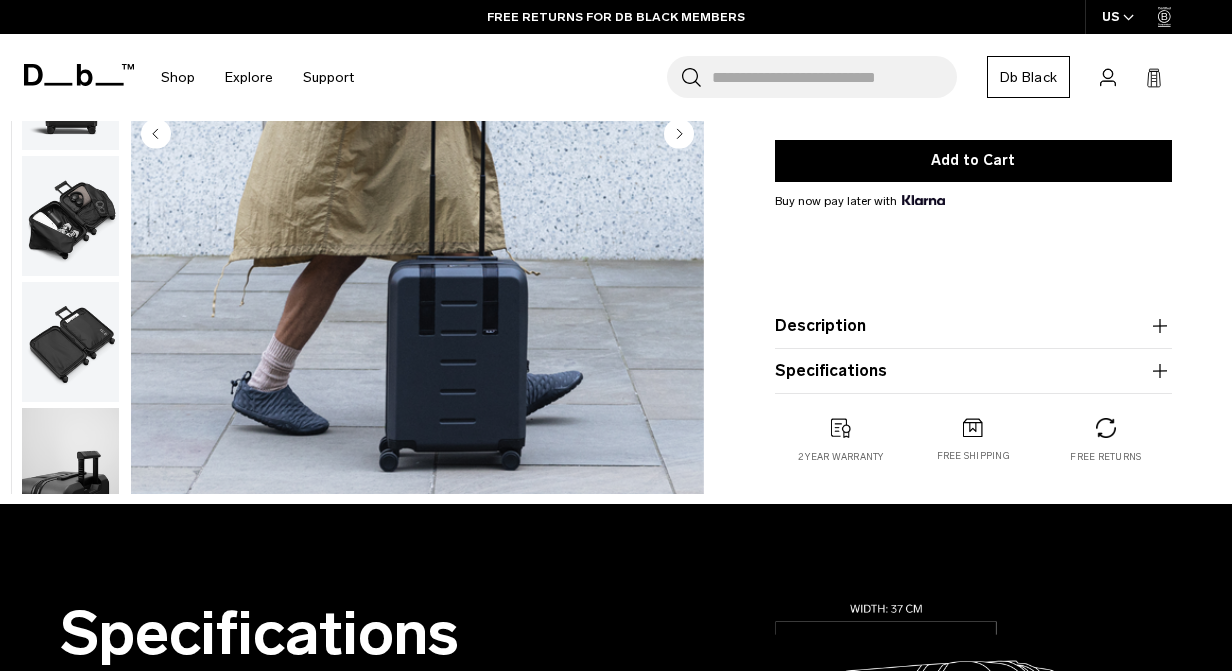 click at bounding box center (70, 342) 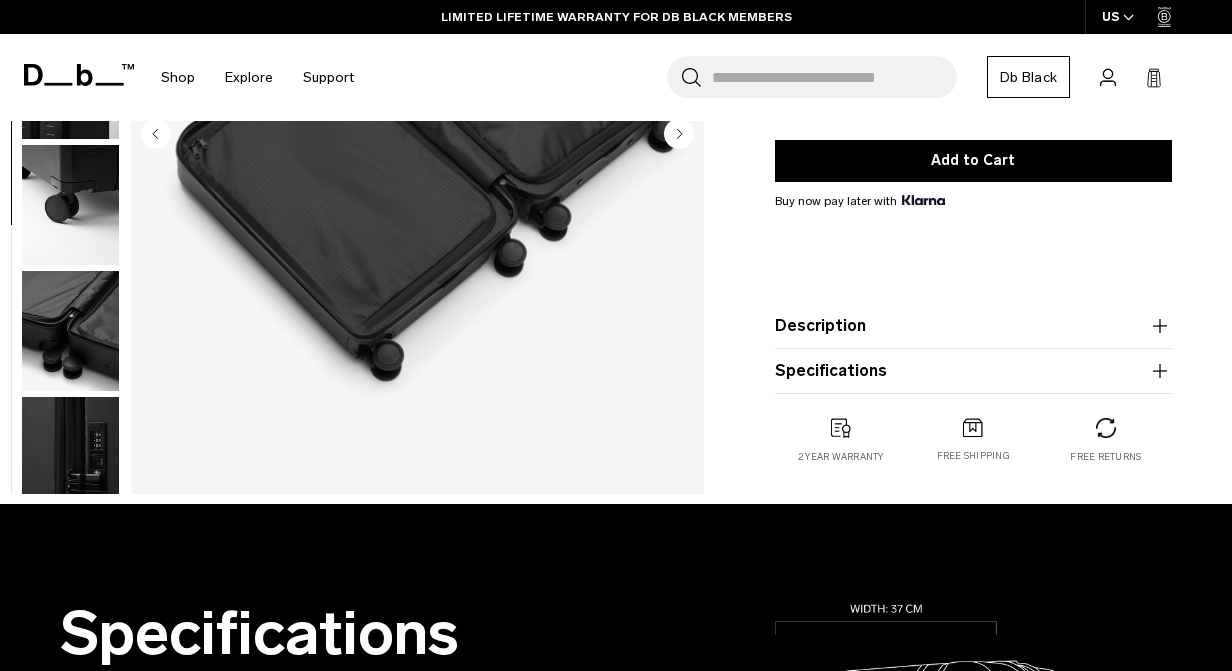 scroll, scrollTop: 516, scrollLeft: 0, axis: vertical 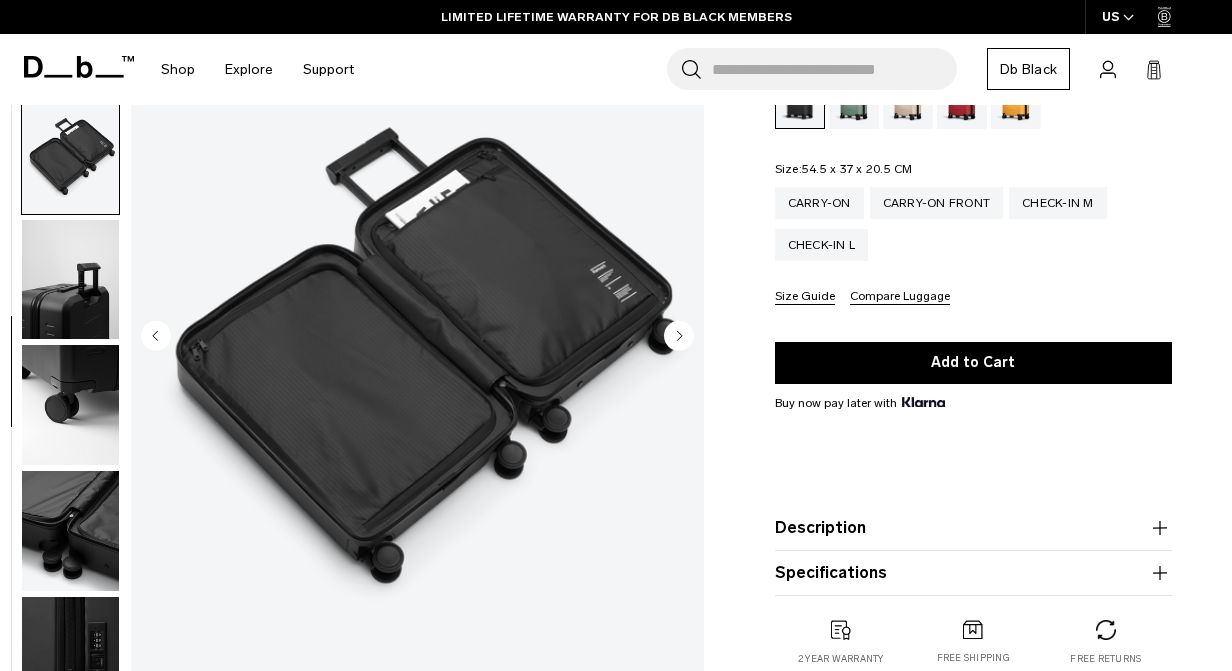 click at bounding box center [70, 405] 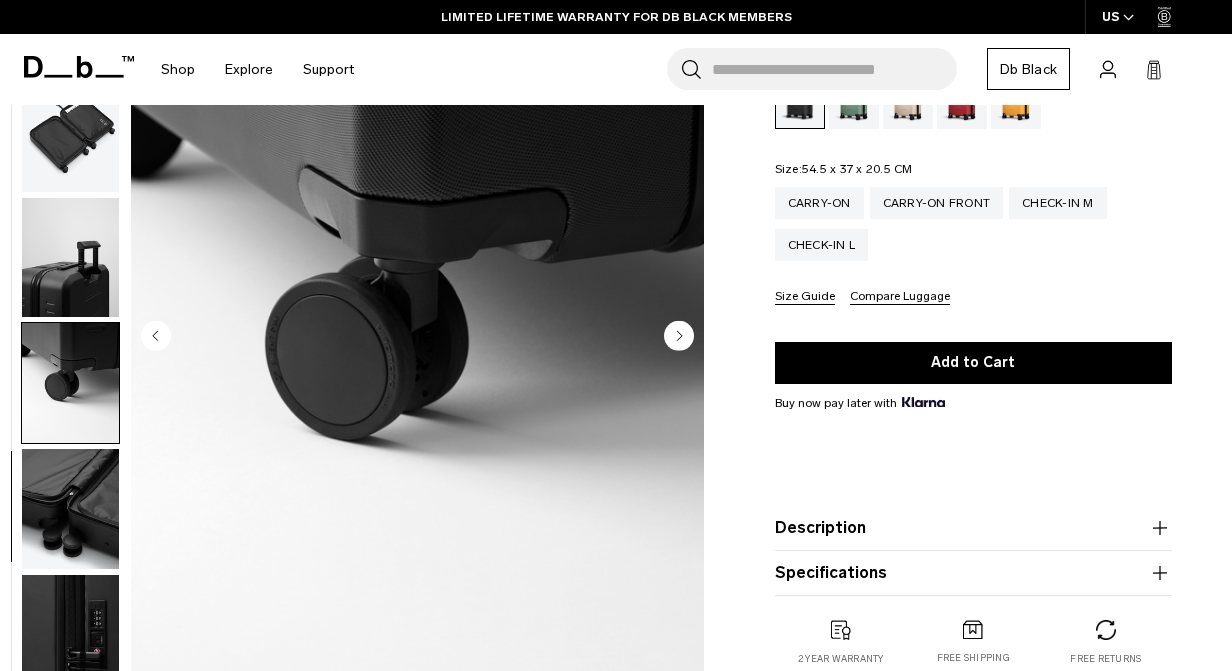 click at bounding box center [70, 383] 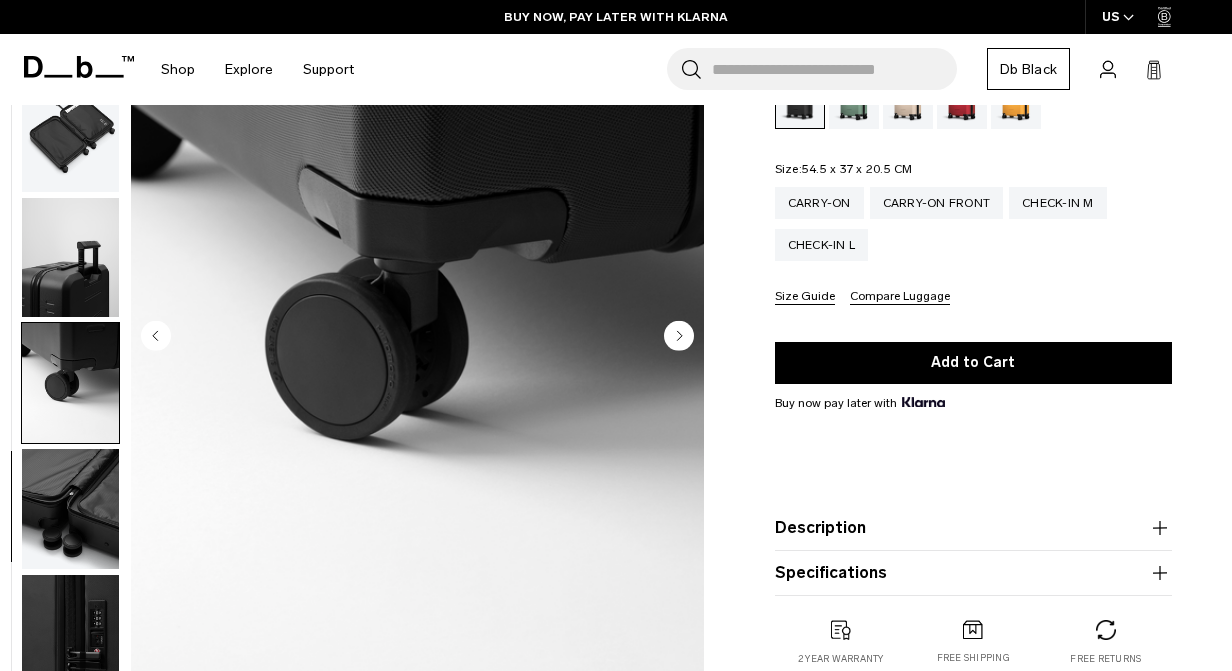click at bounding box center [70, 509] 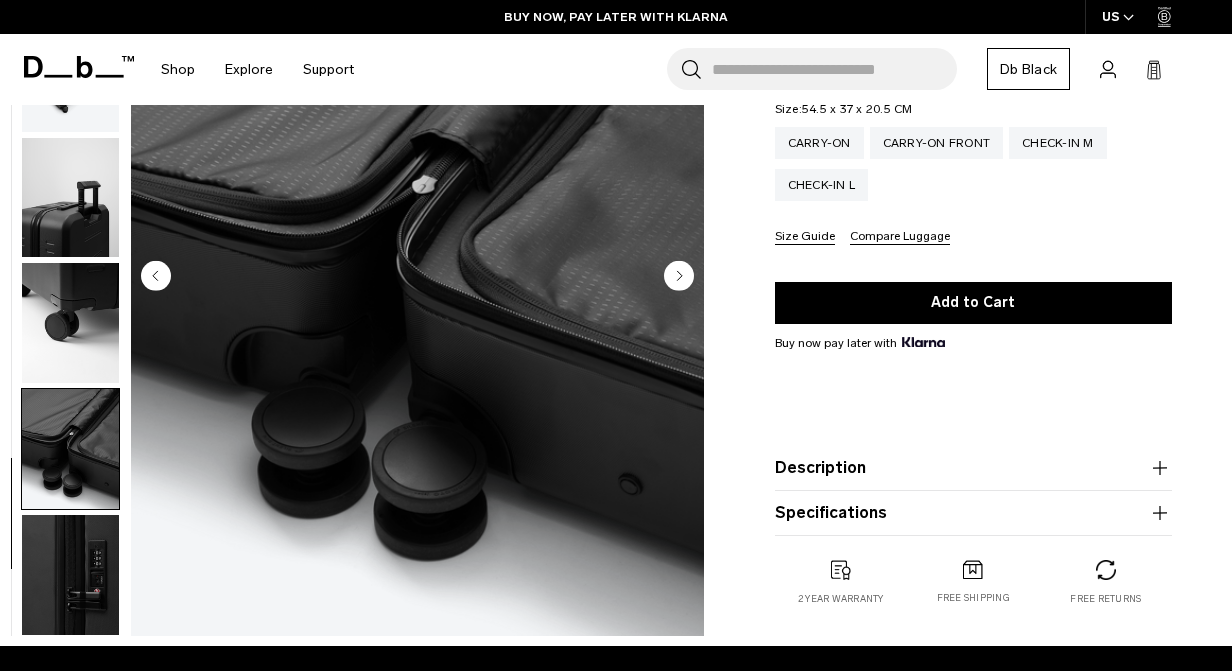 scroll, scrollTop: 407, scrollLeft: 0, axis: vertical 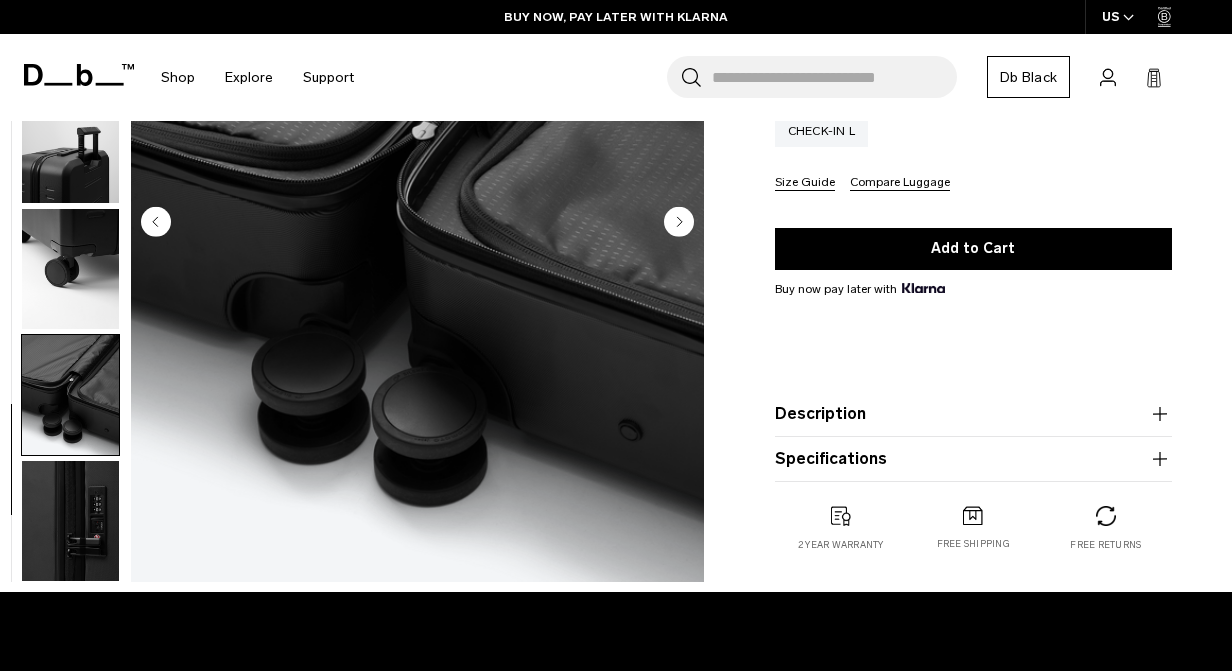 click at bounding box center (70, 521) 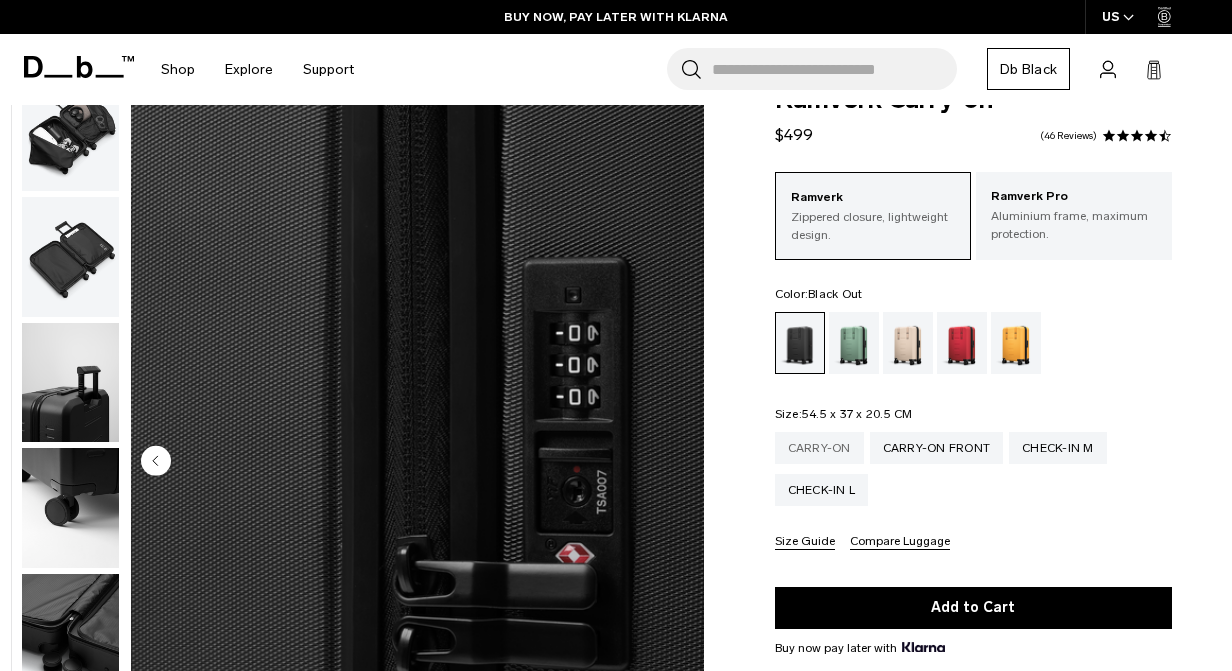 scroll, scrollTop: 46, scrollLeft: 0, axis: vertical 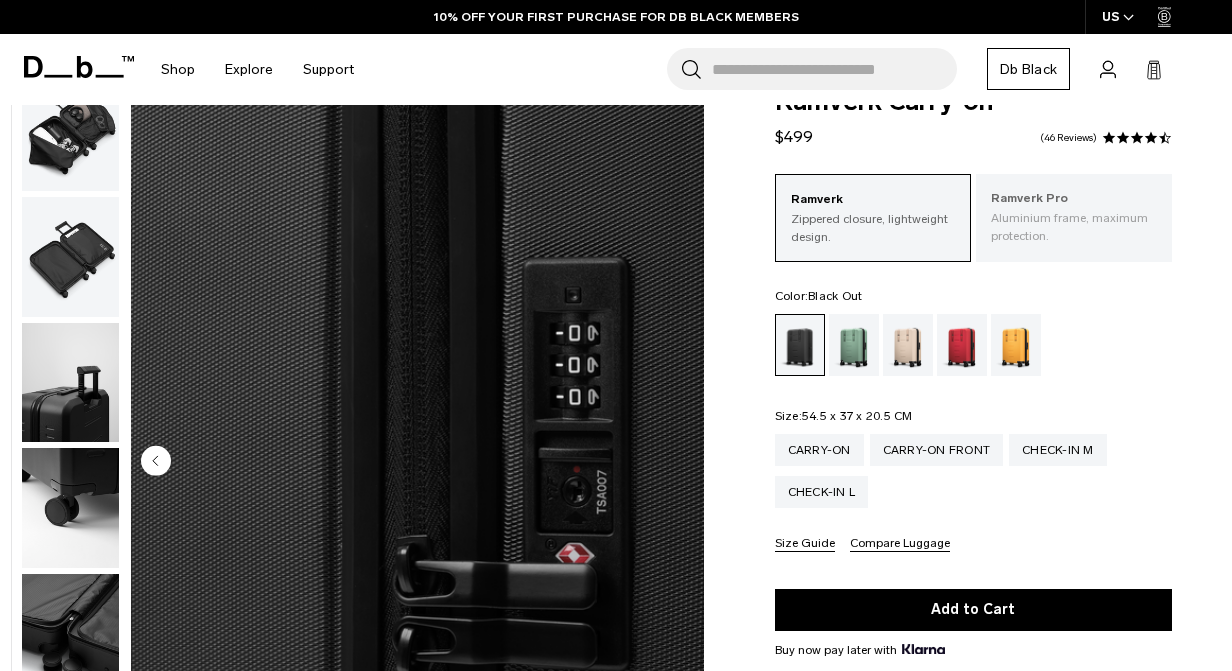click on "Ramverk Pro
Aluminium frame, maximum protection." at bounding box center (1074, 217) 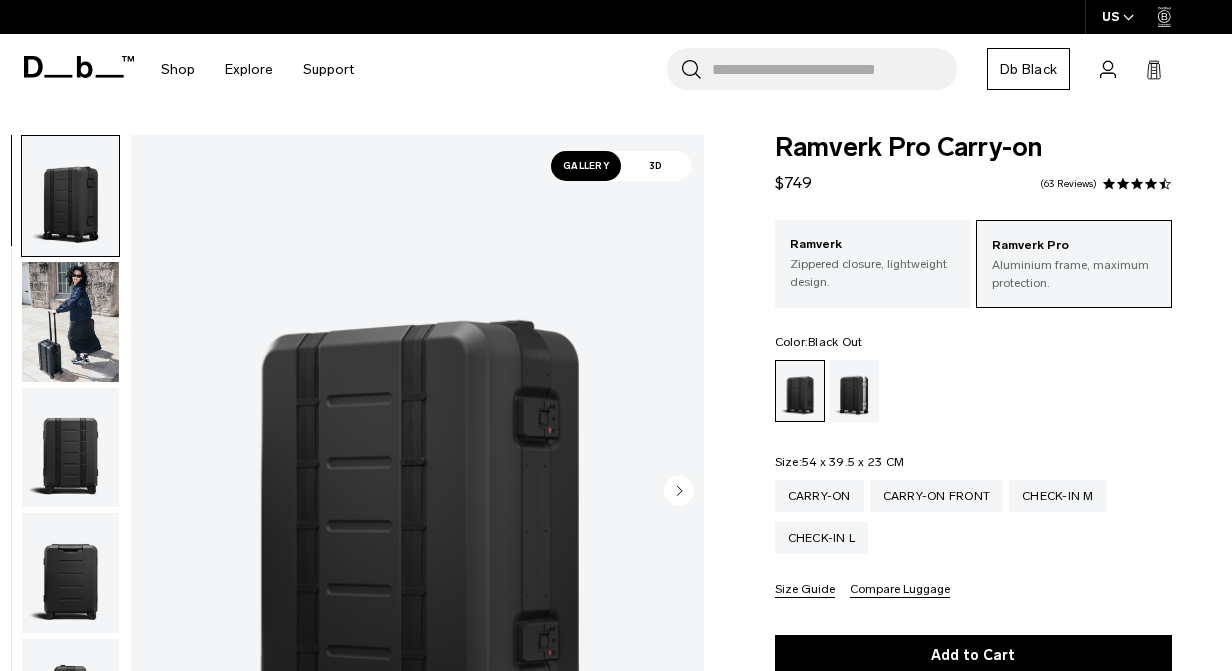 scroll, scrollTop: 0, scrollLeft: 0, axis: both 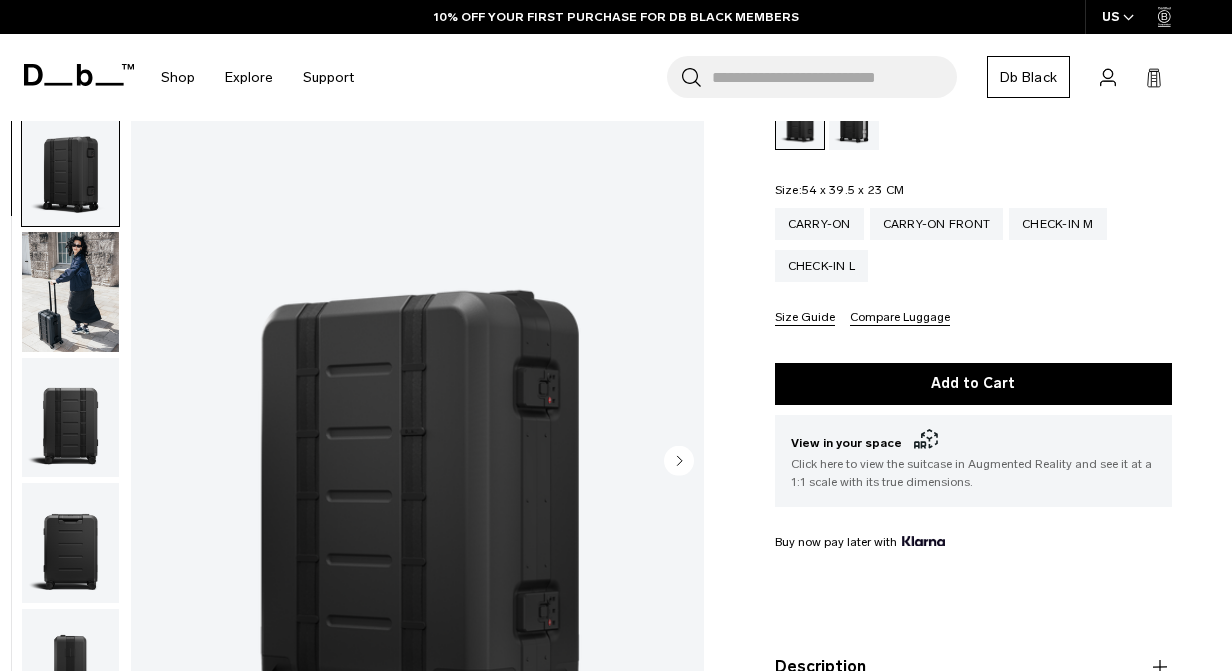 click at bounding box center [70, 292] 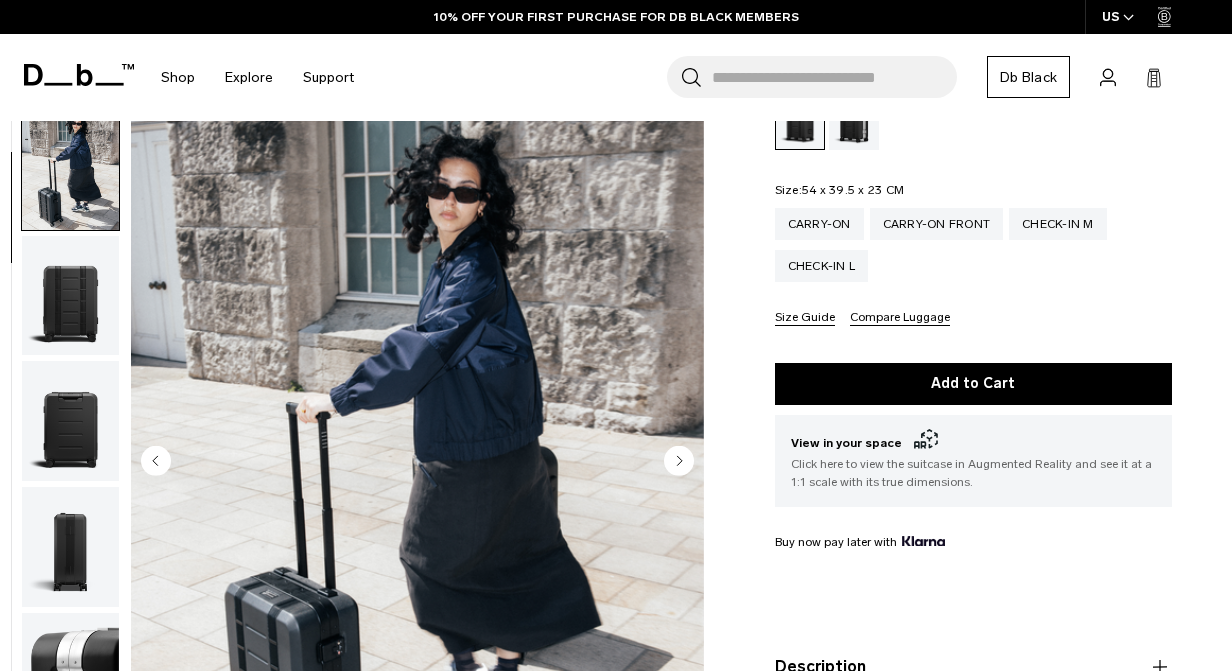 scroll, scrollTop: 126, scrollLeft: 0, axis: vertical 